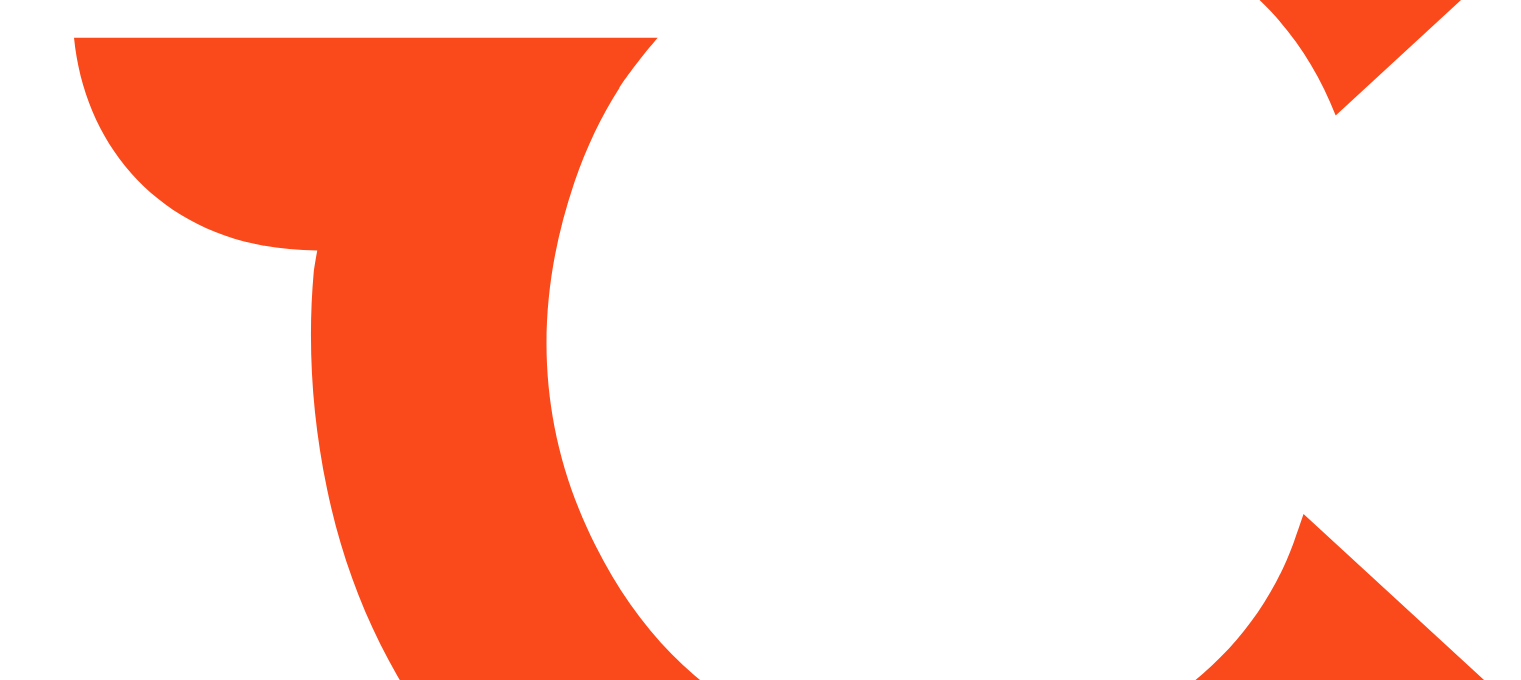 scroll, scrollTop: 0, scrollLeft: 0, axis: both 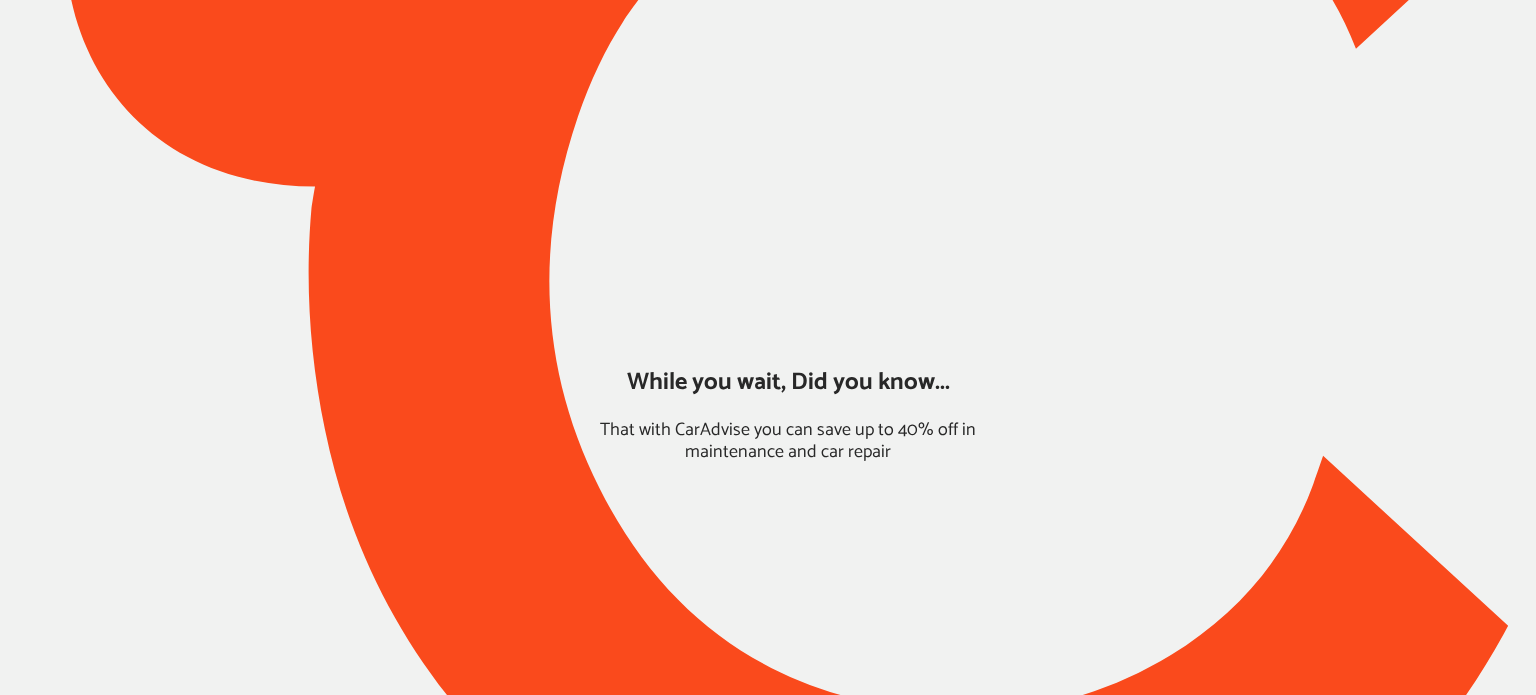 type on "*****" 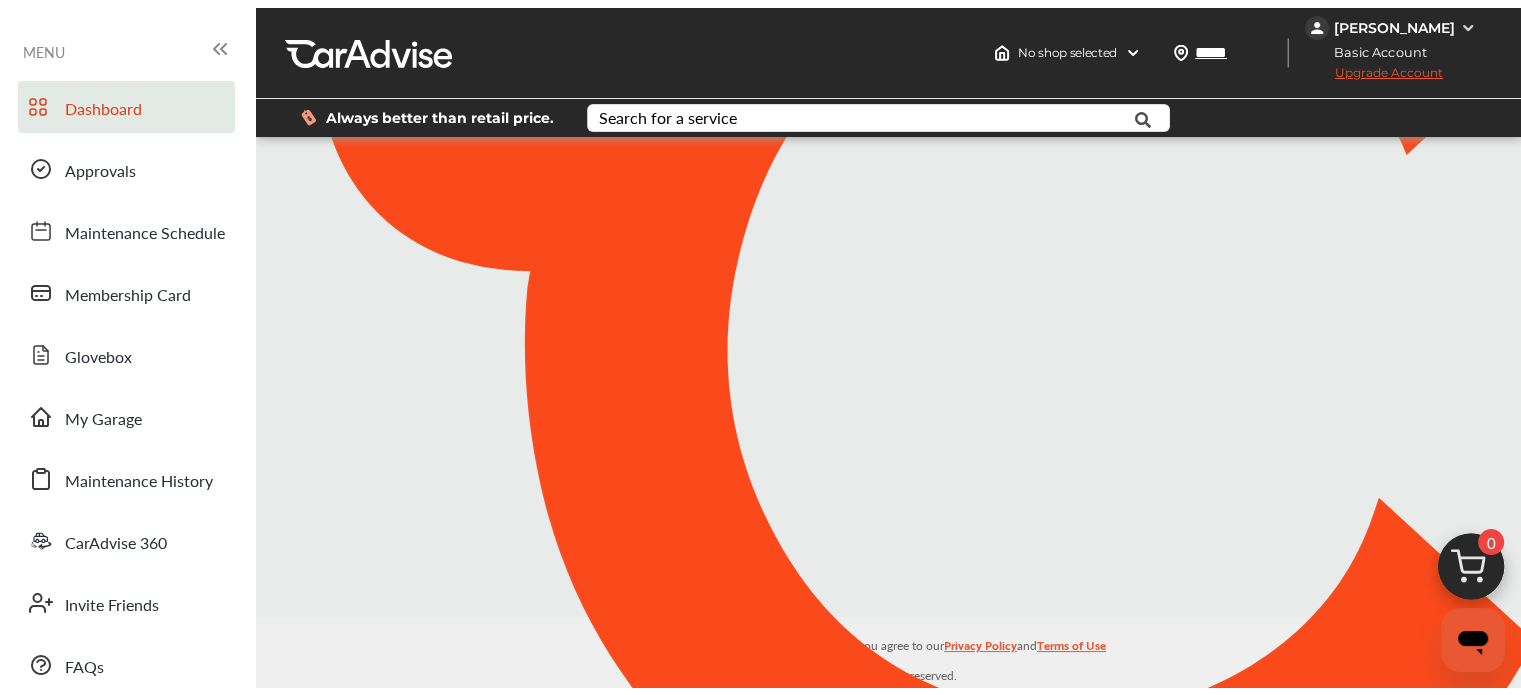 scroll, scrollTop: 0, scrollLeft: 0, axis: both 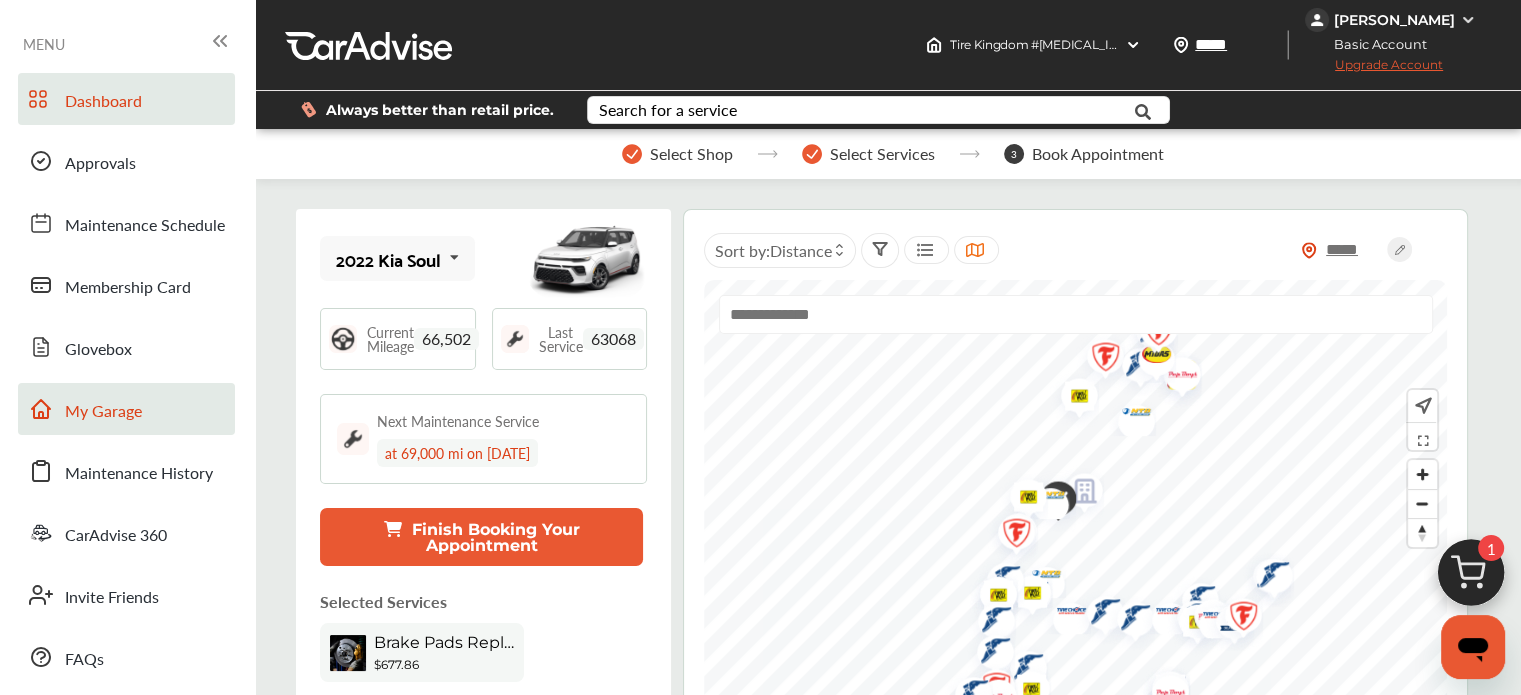 click on "My Garage" at bounding box center [126, 409] 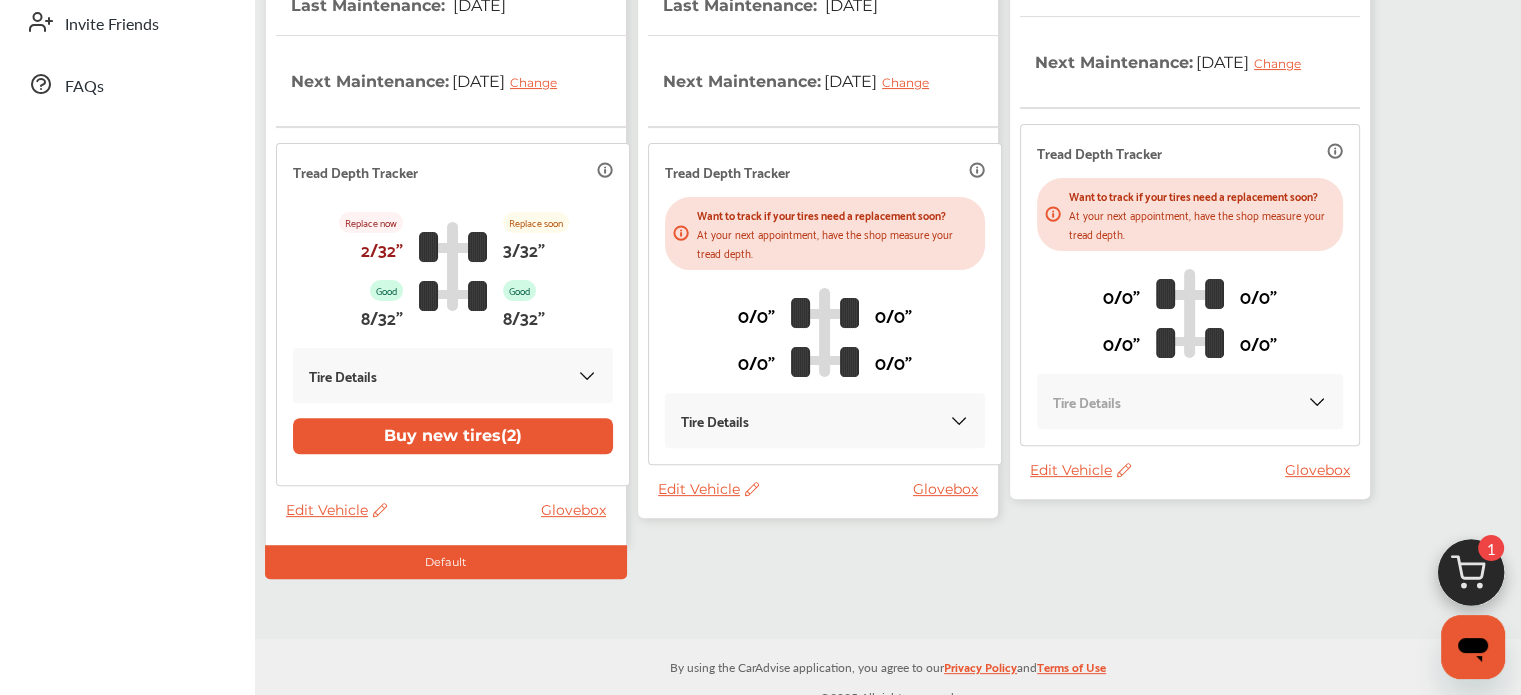 scroll, scrollTop: 590, scrollLeft: 0, axis: vertical 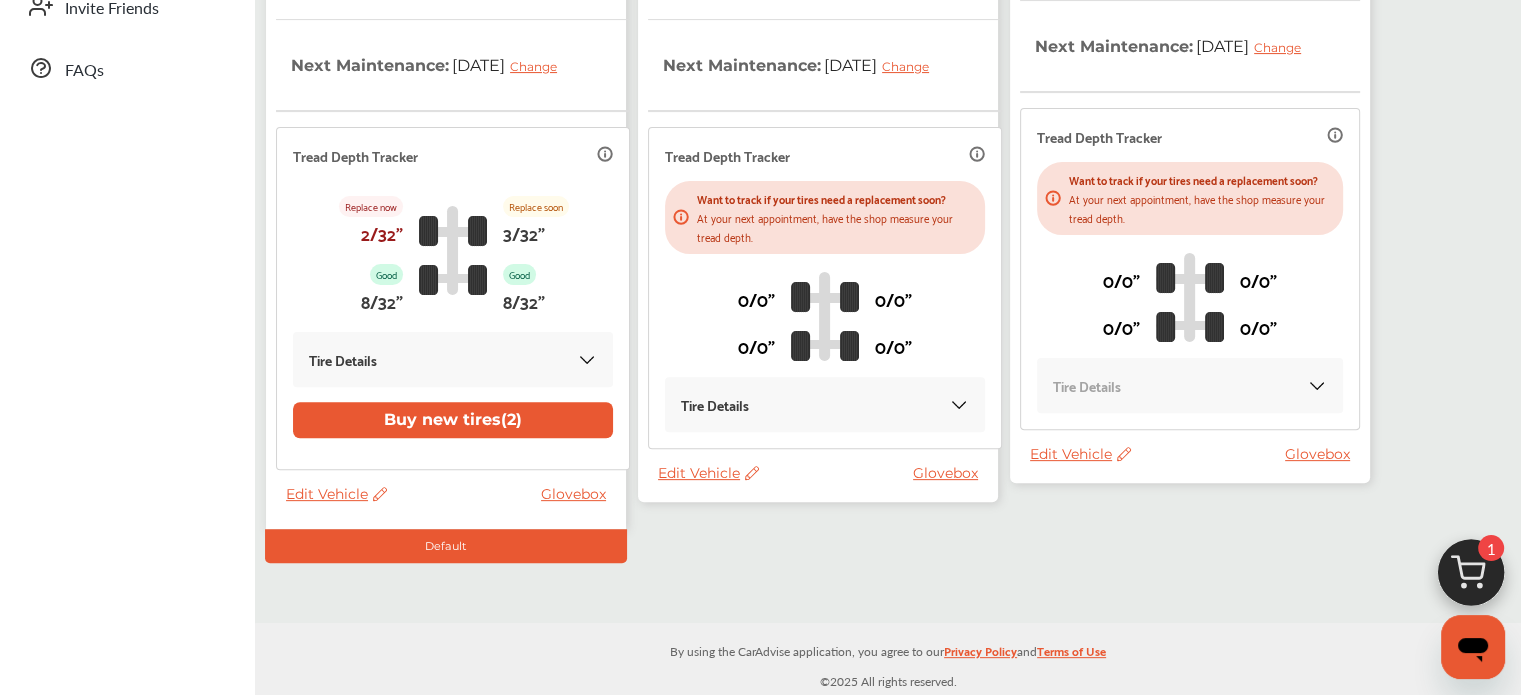 click on "VIN :  [US_VEHICLE_IDENTIFICATION_NUMBER] Estimated Current Mileage :   95,614   Last Recorded Mileage :   95,608   Estimated Miles Per Month :   1,000 Last Maintenance :   [DATE]   Next Maintenance : [DATE] Change Tread Depth Tracker
Want to track if your tires need a replacement soon? At your next appointment, have the shop measure your tread depth. 0/0" 0/0" 0/0" 0/0" Tire Details" at bounding box center [825, 82] 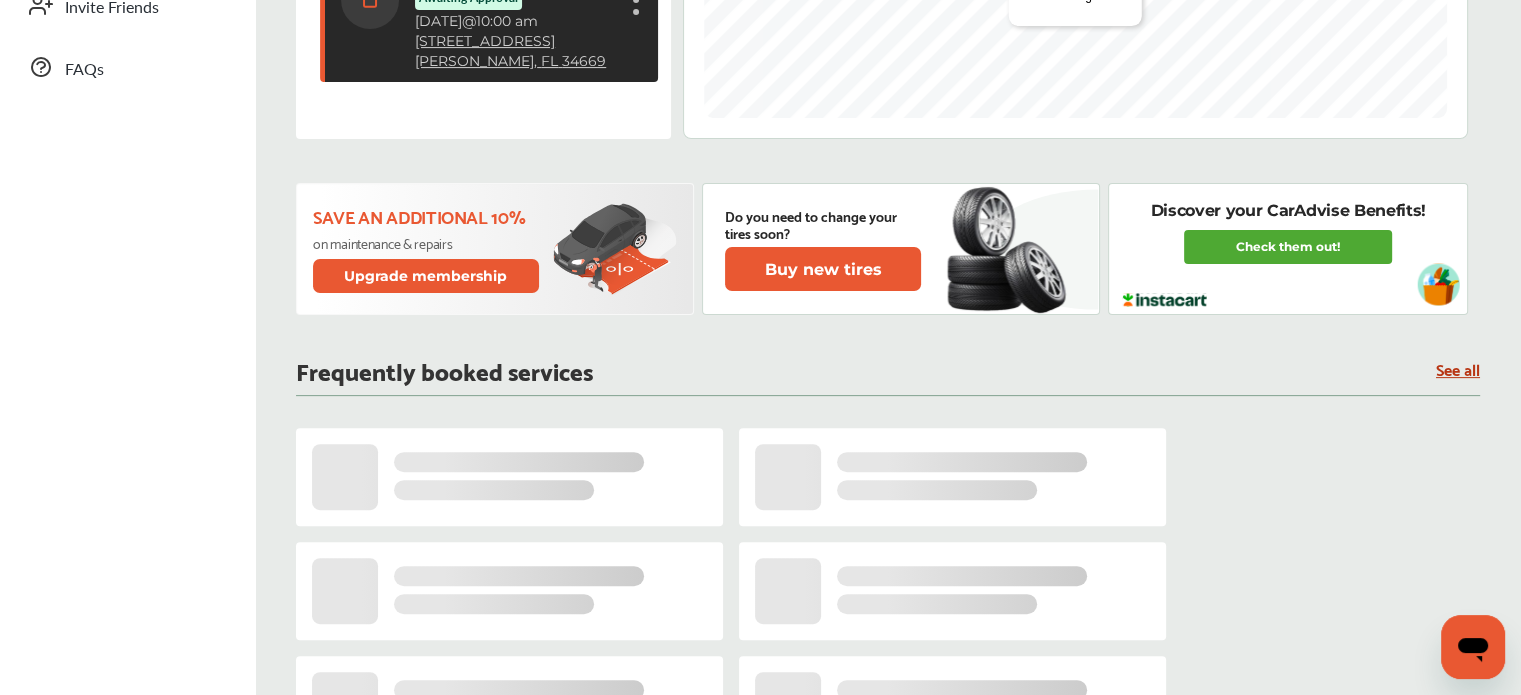 scroll, scrollTop: 0, scrollLeft: 0, axis: both 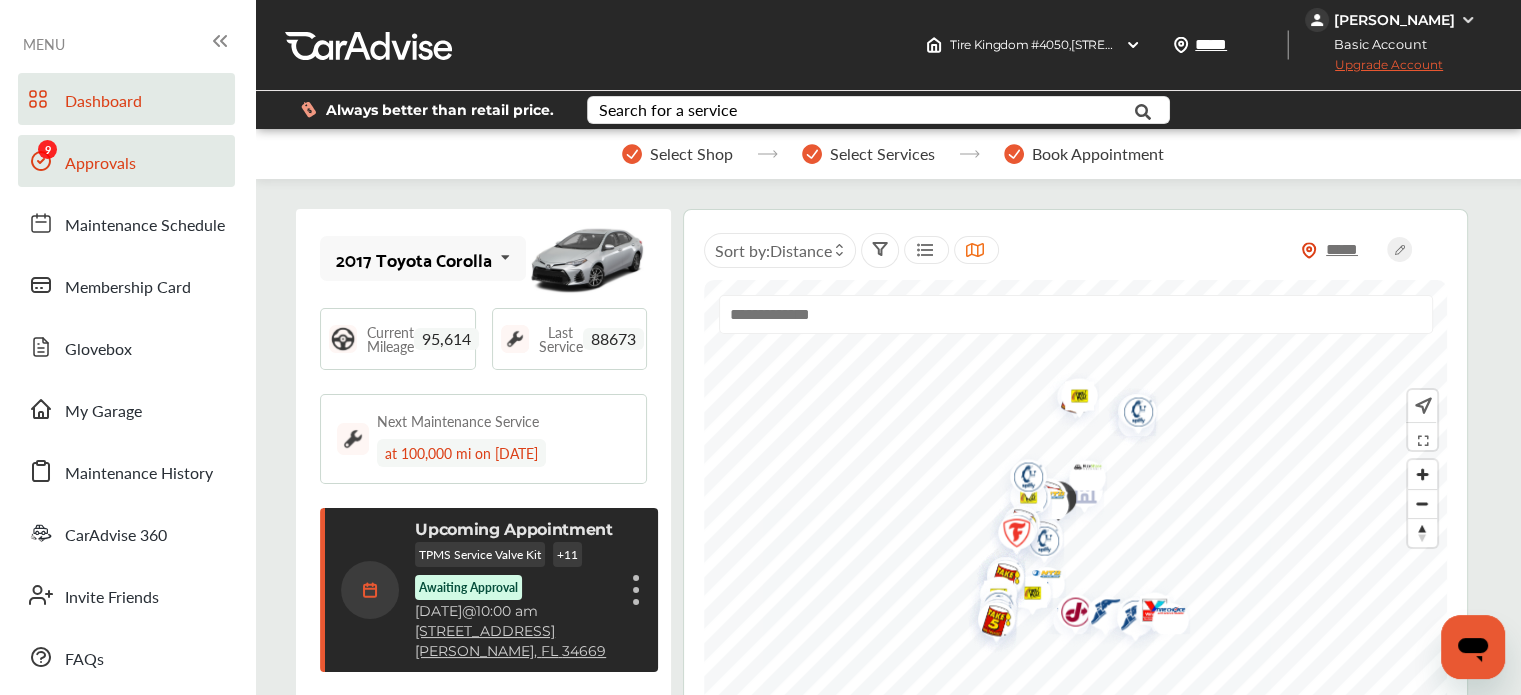click on "Approvals" at bounding box center (100, 164) 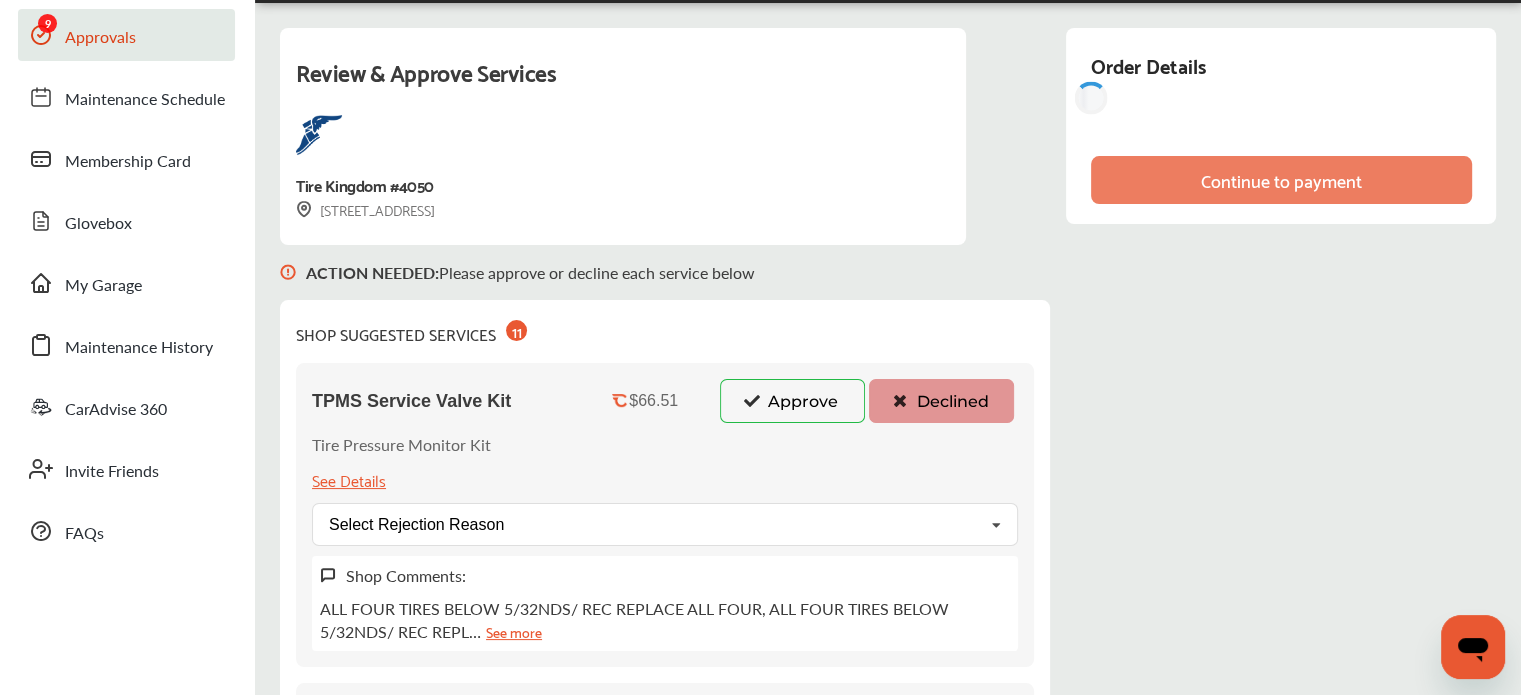 scroll, scrollTop: 400, scrollLeft: 0, axis: vertical 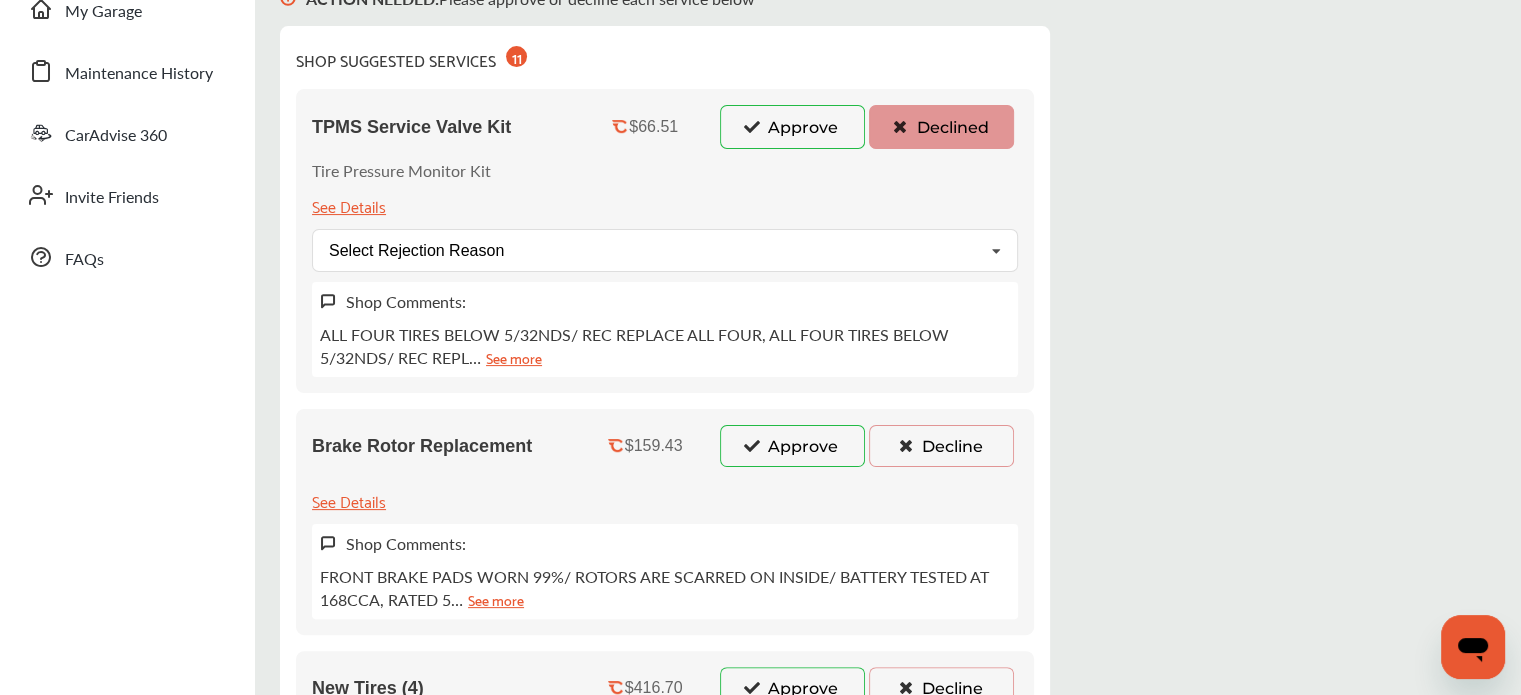 click on "Decline" at bounding box center [941, 446] 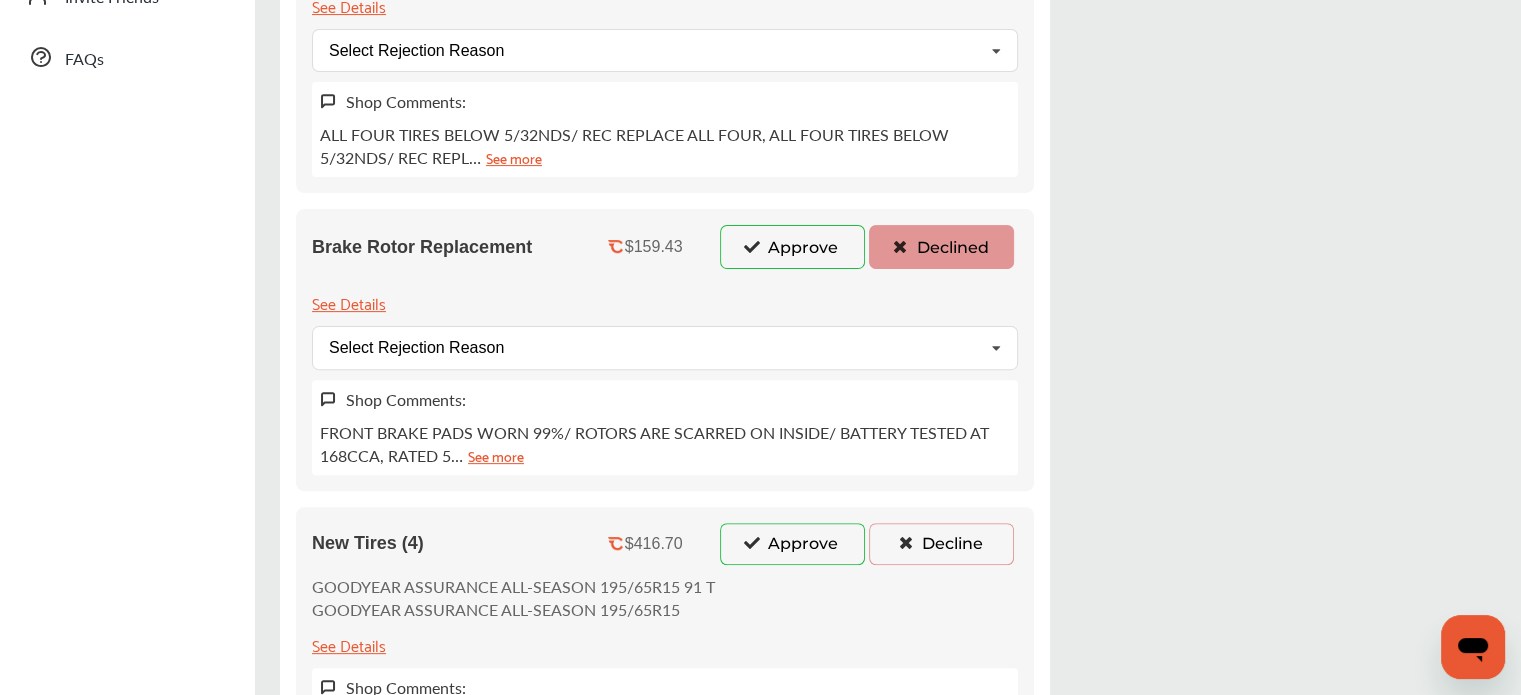 click on "Decline" at bounding box center (941, 544) 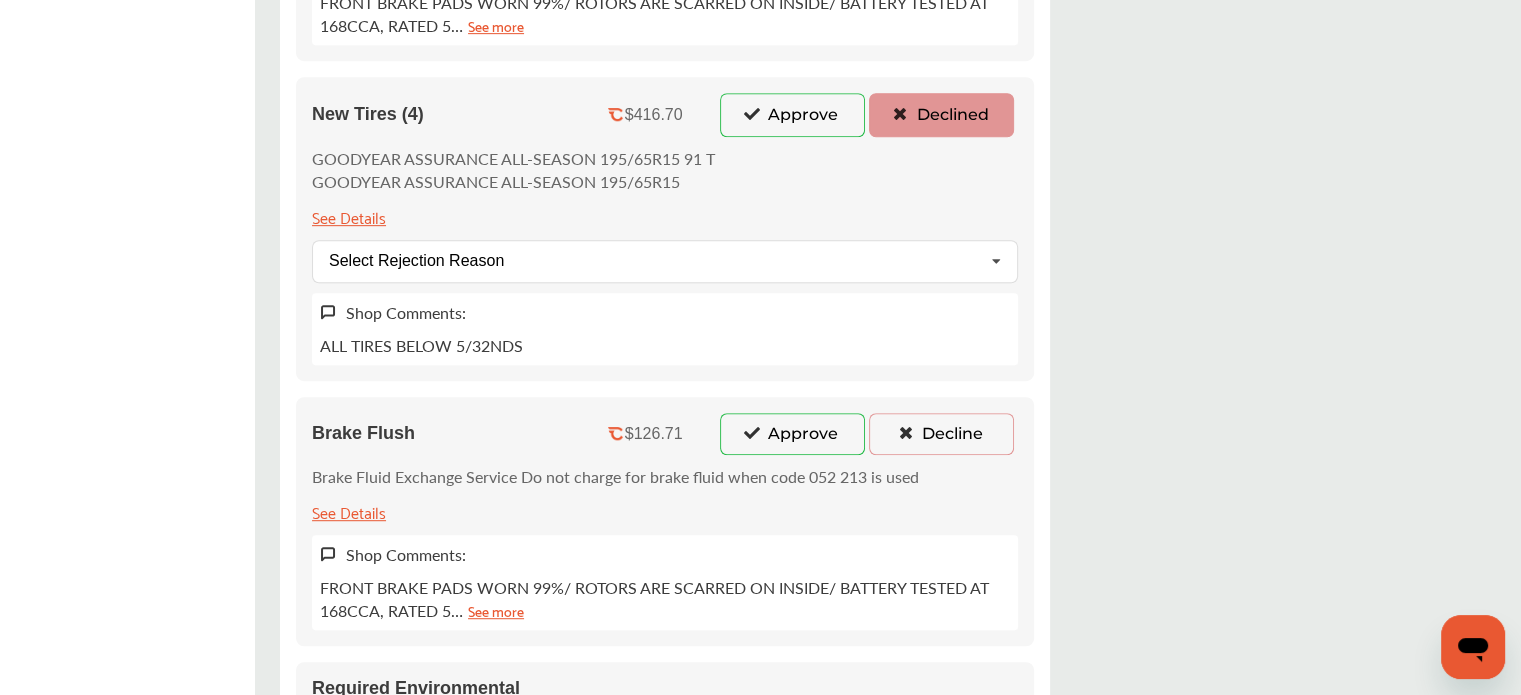 scroll, scrollTop: 1200, scrollLeft: 0, axis: vertical 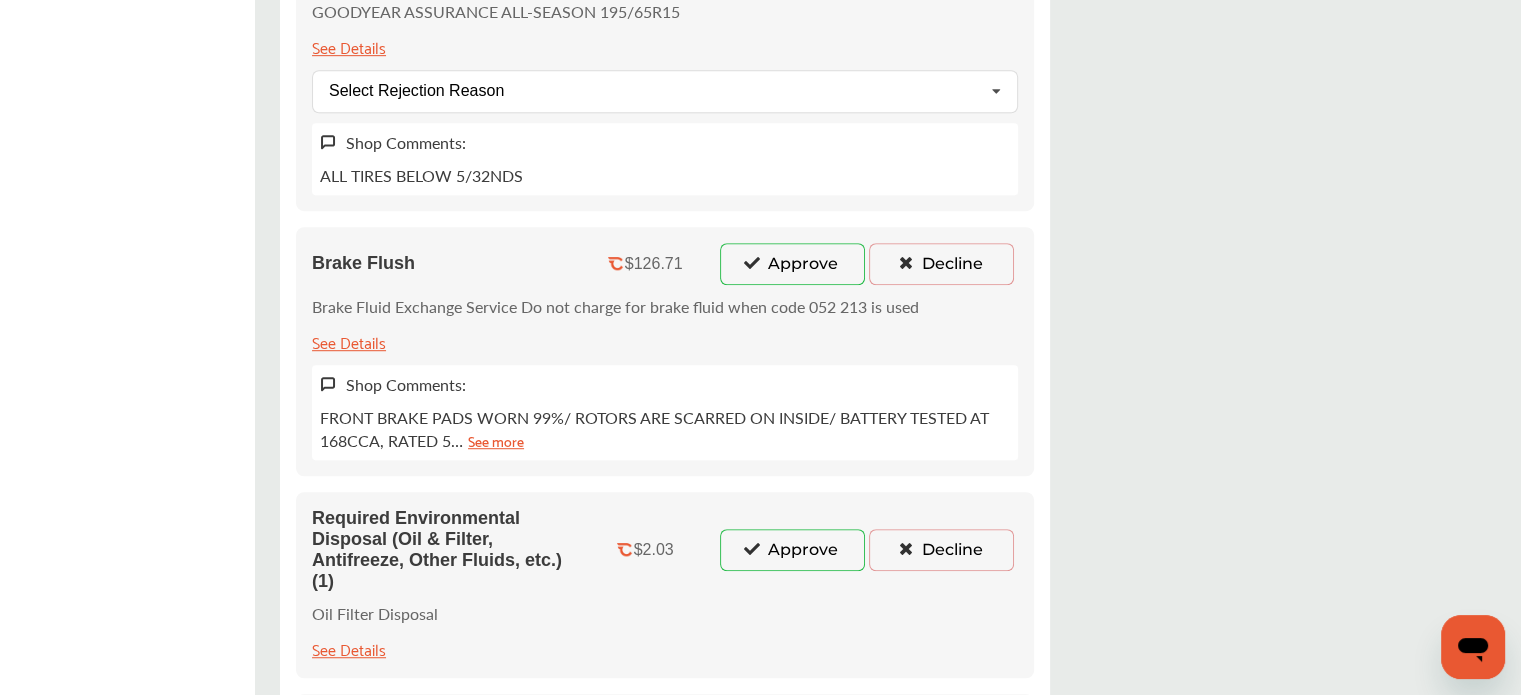 click on "Decline" at bounding box center [941, 264] 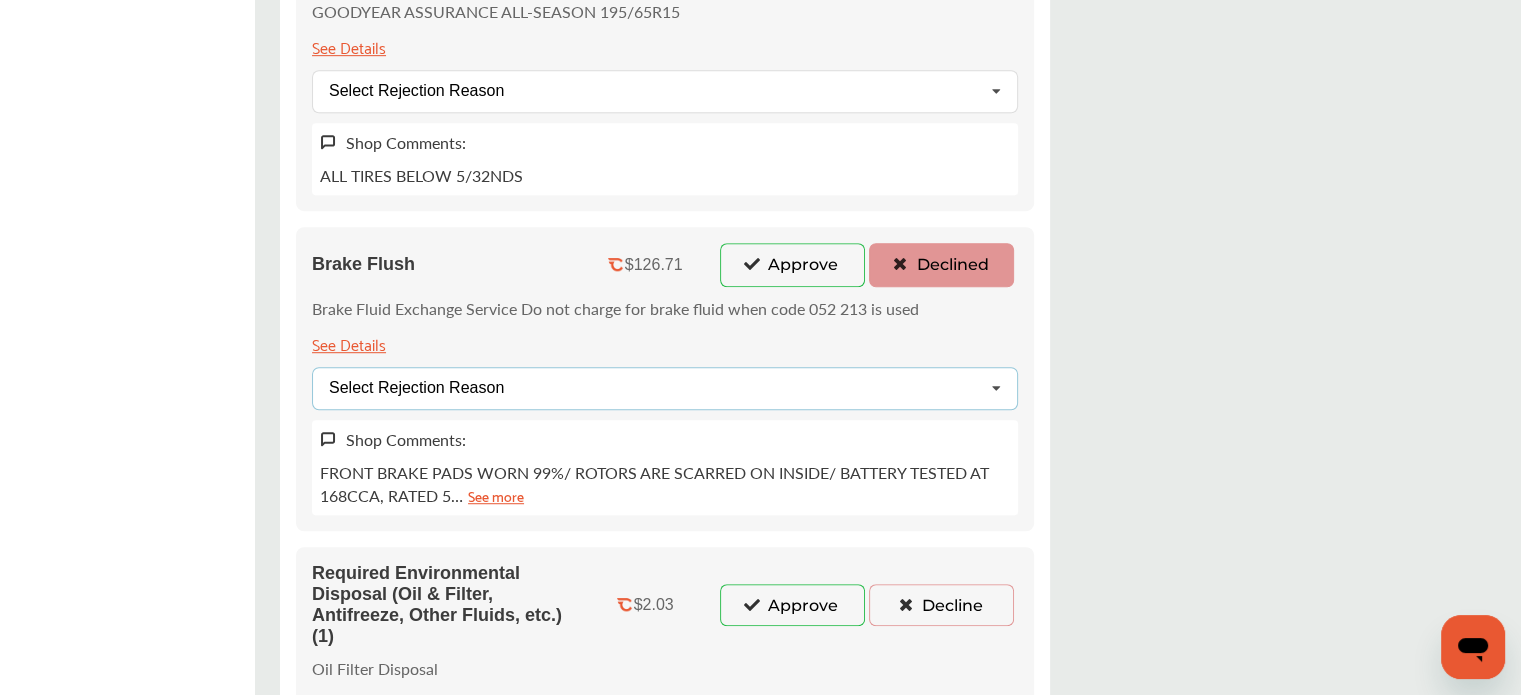 click on "Select Rejection Reason Price Not Required More Info Needed Other" at bounding box center (665, 388) 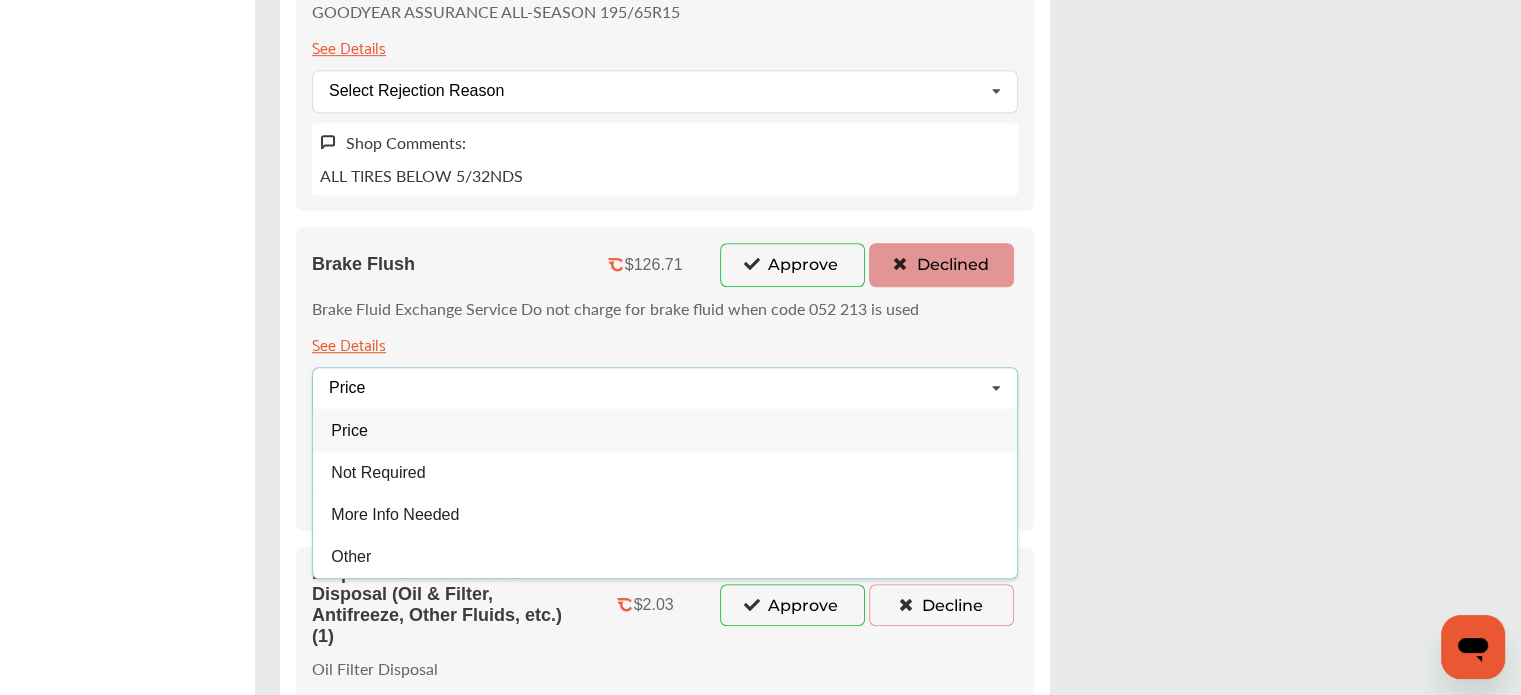 click on "Price" at bounding box center (665, 430) 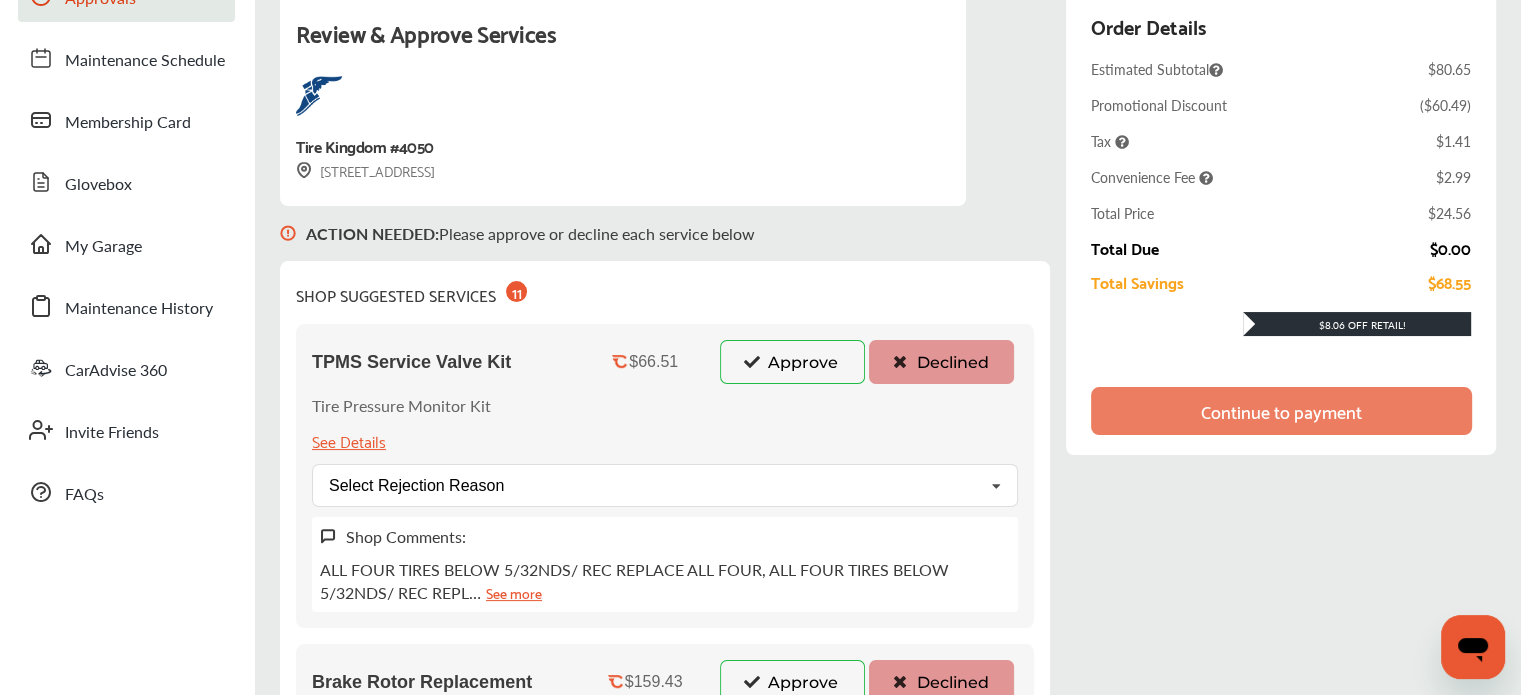 scroll, scrollTop: 200, scrollLeft: 0, axis: vertical 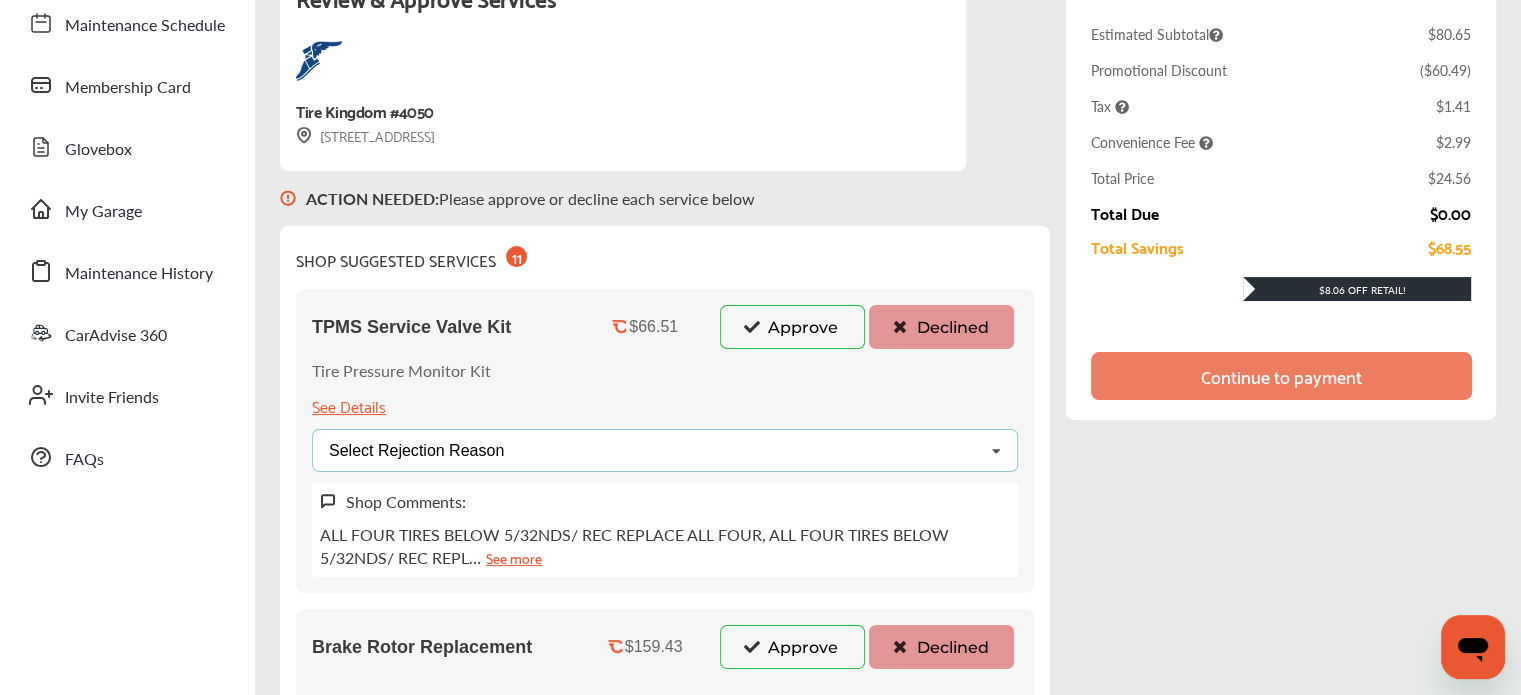 click on "Select Rejection Reason Price Not Required More Info Needed Other" at bounding box center [665, 450] 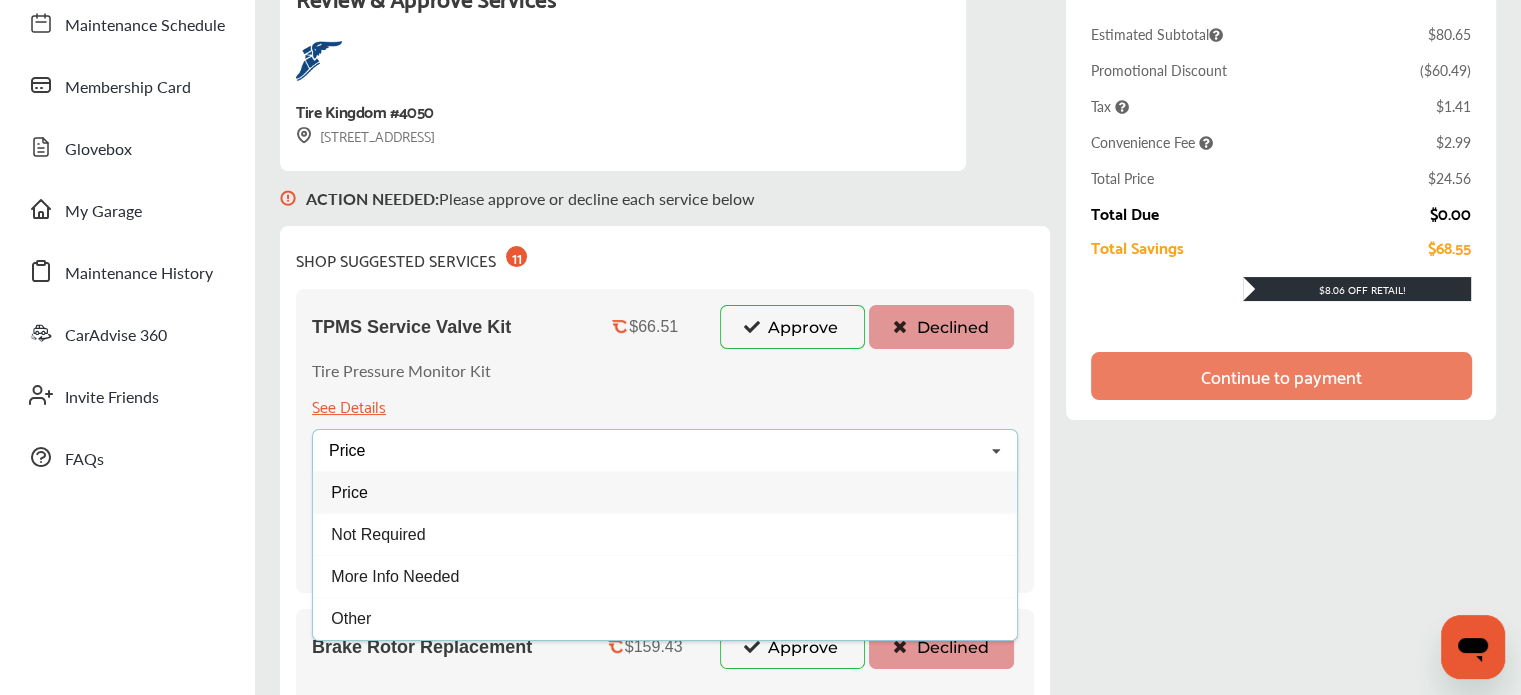 click on "Price" at bounding box center [665, 492] 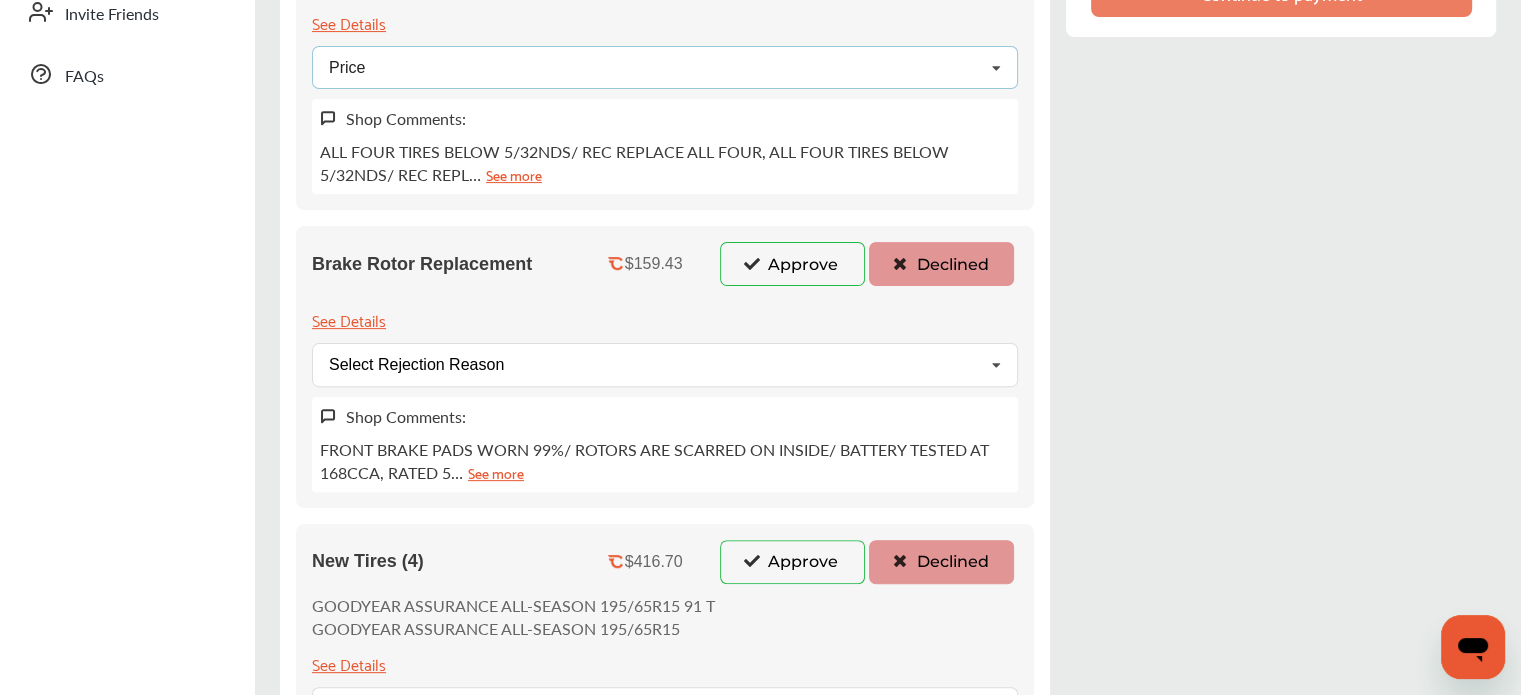 scroll, scrollTop: 700, scrollLeft: 0, axis: vertical 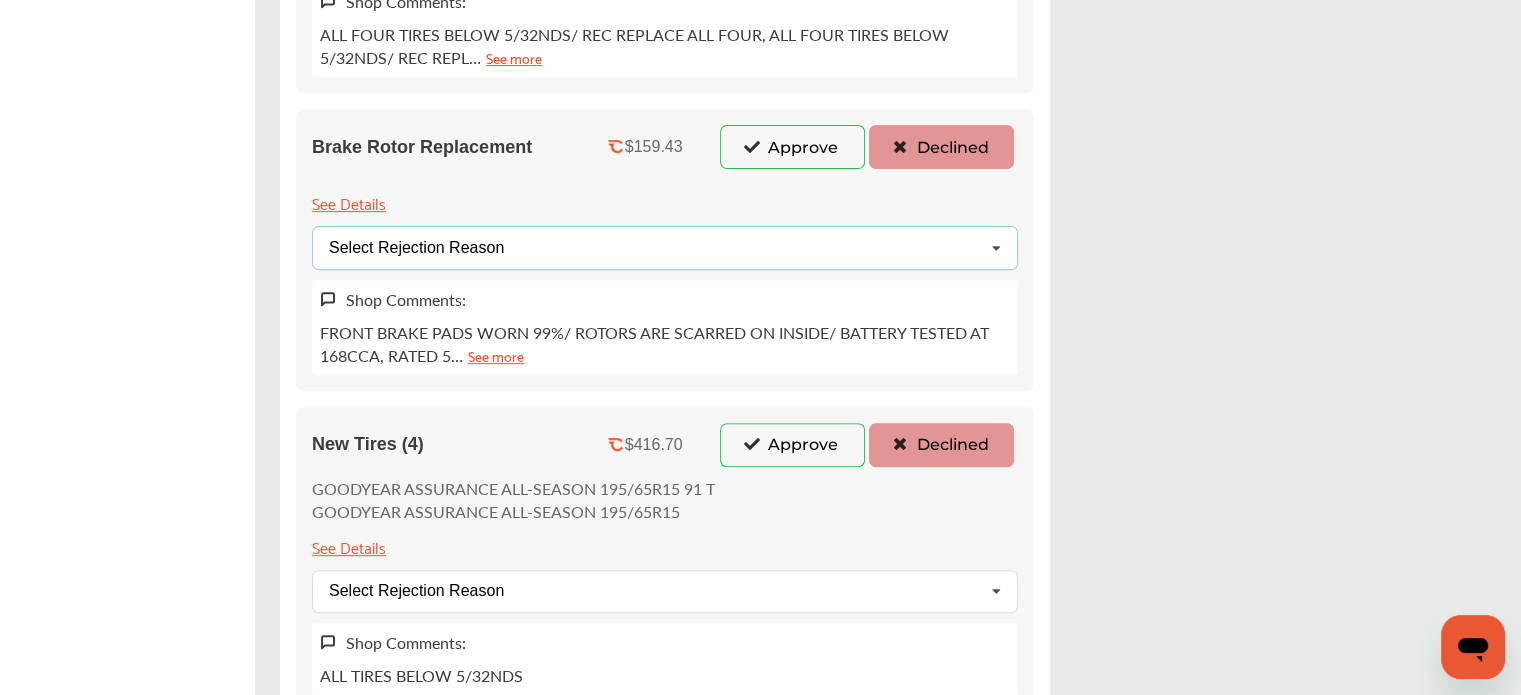 click on "Select Rejection Reason Price Not Required More Info Needed Other" at bounding box center [665, 247] 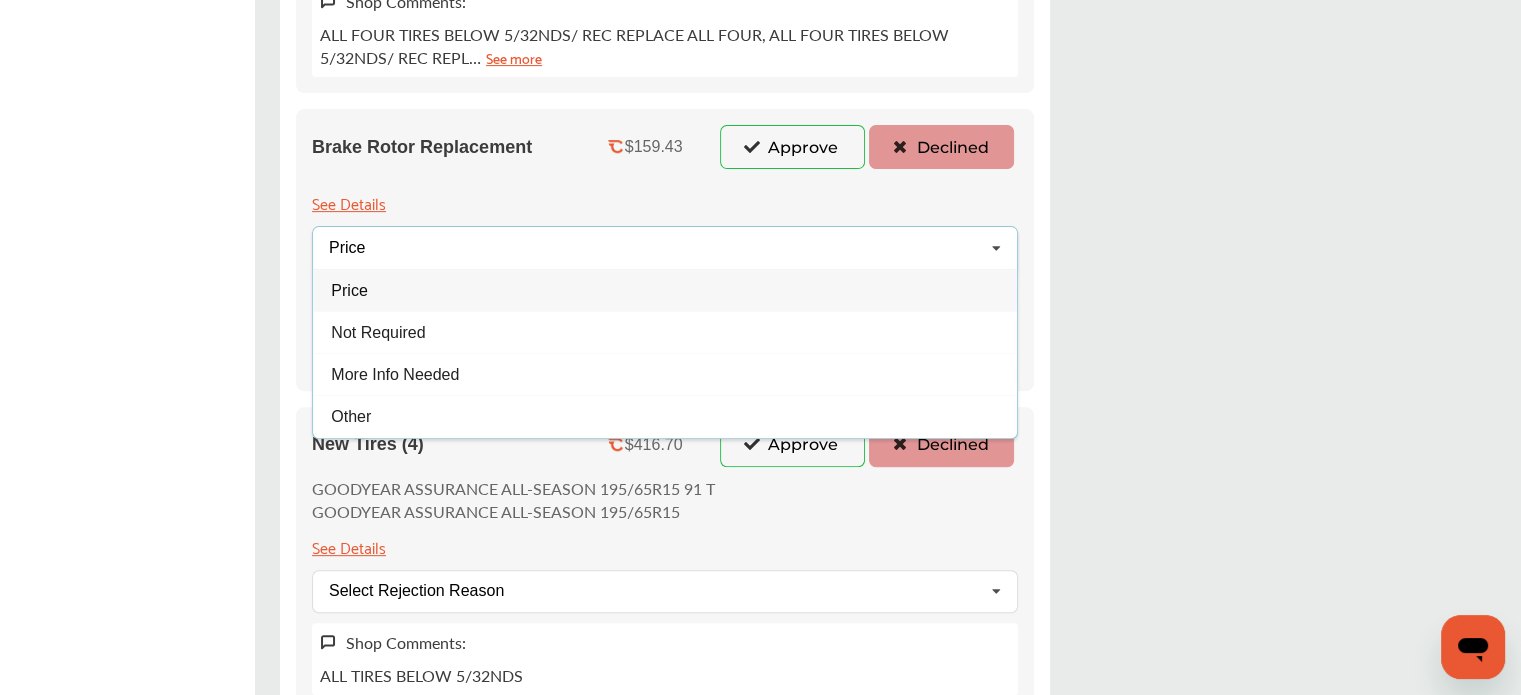 click on "Price" at bounding box center (349, 289) 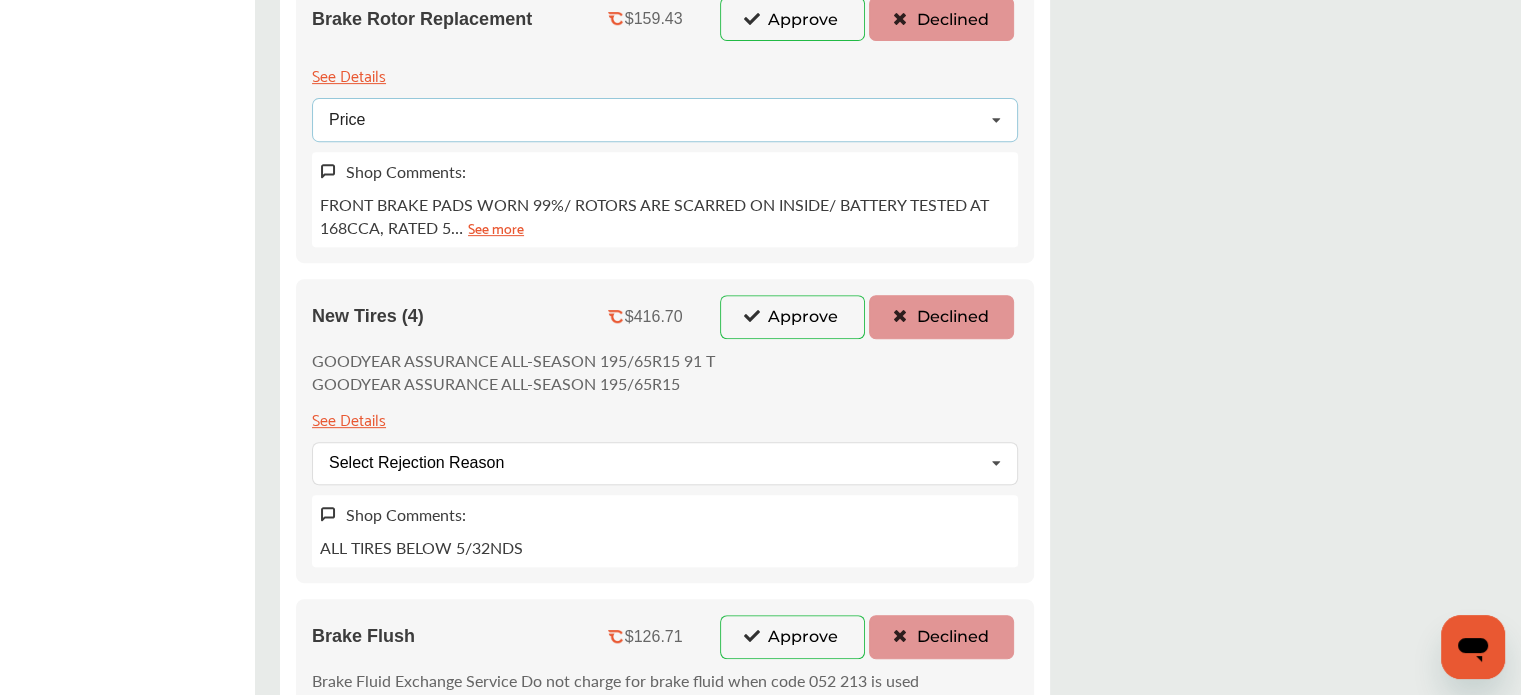 scroll, scrollTop: 1000, scrollLeft: 0, axis: vertical 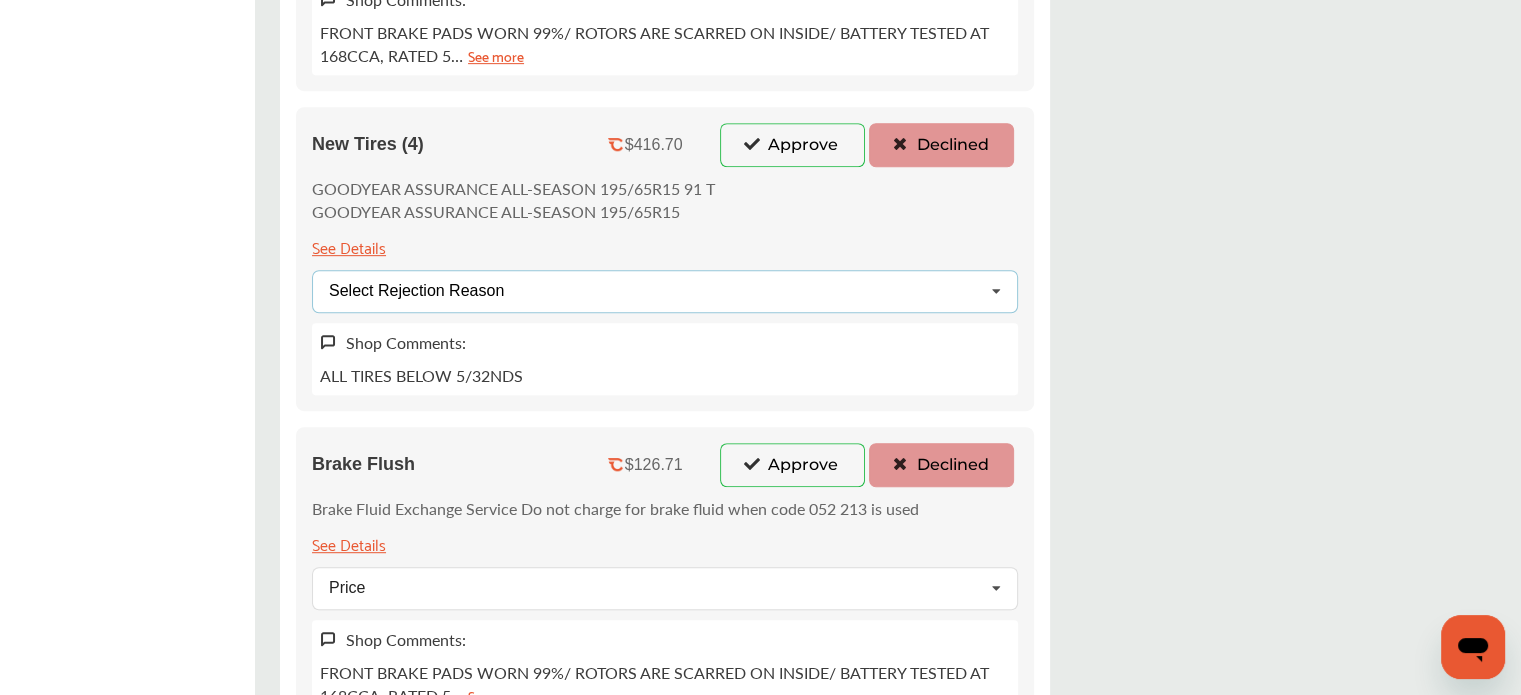 click on "Select Rejection Reason Price Not Required More Info Needed Other" at bounding box center (665, 291) 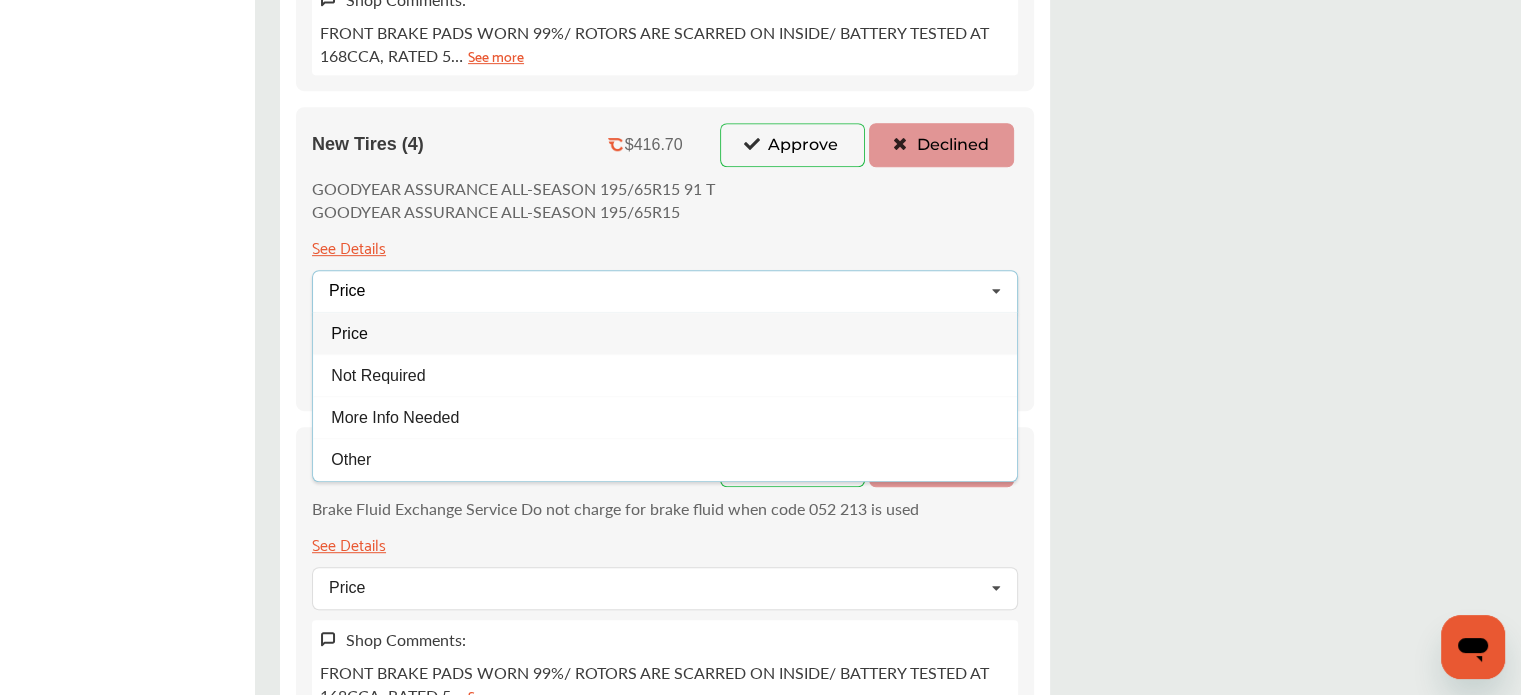 click on "Price" at bounding box center (665, 333) 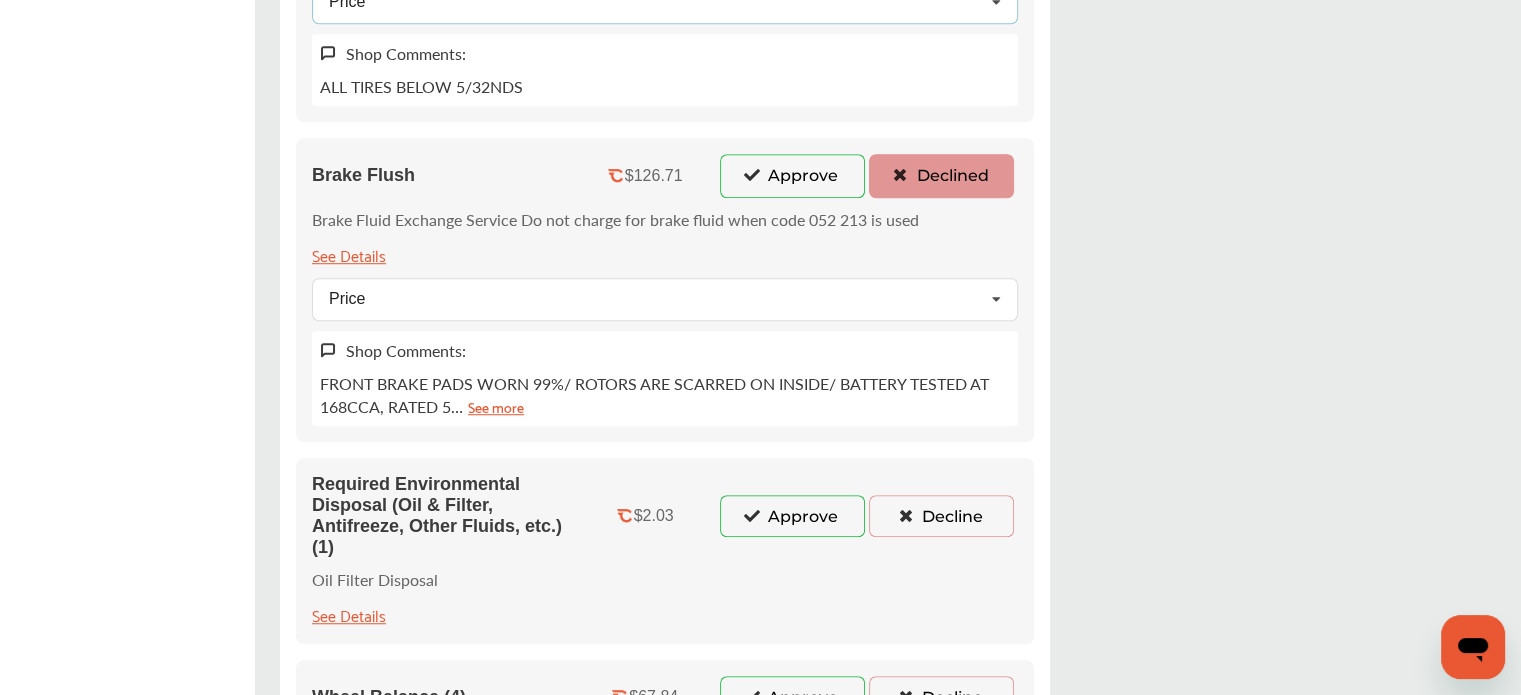 scroll, scrollTop: 1300, scrollLeft: 0, axis: vertical 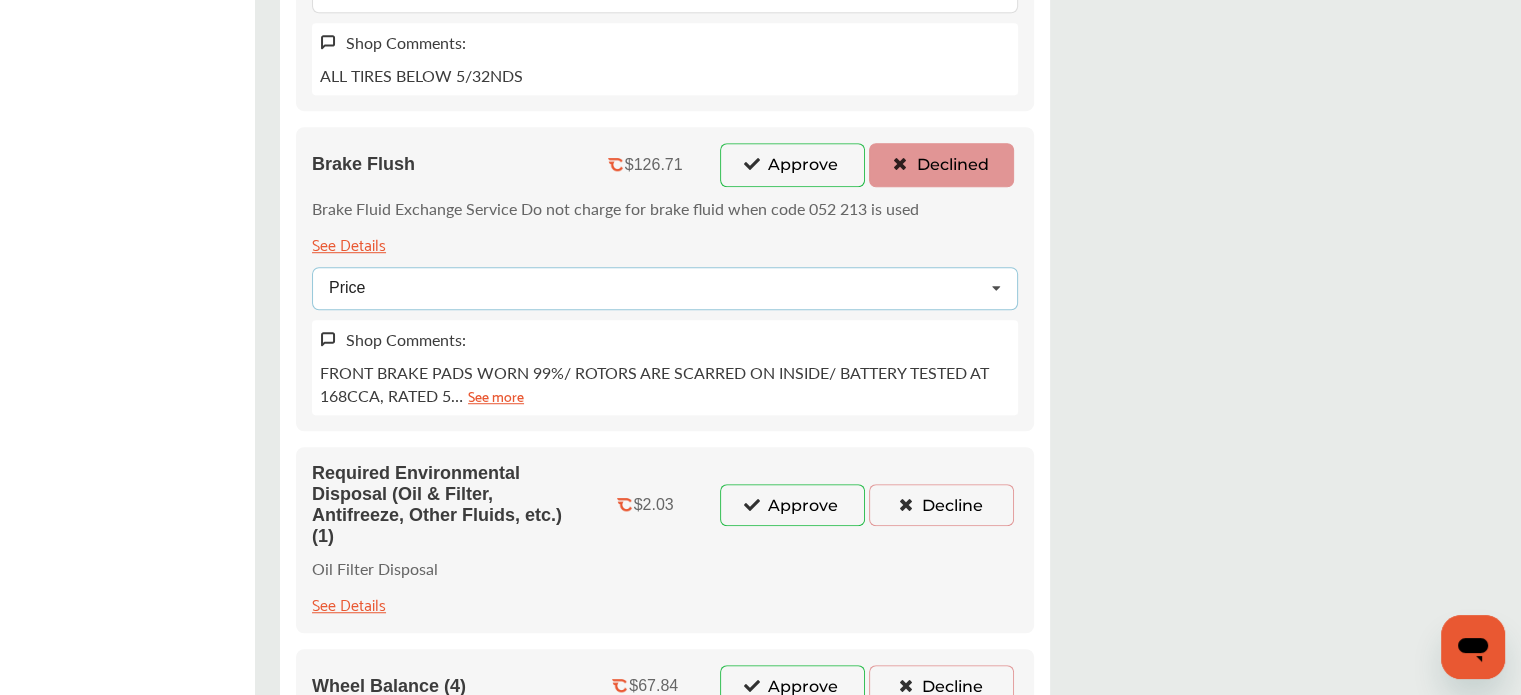 click on "Price Price Not Required More Info Needed Other" at bounding box center (665, 288) 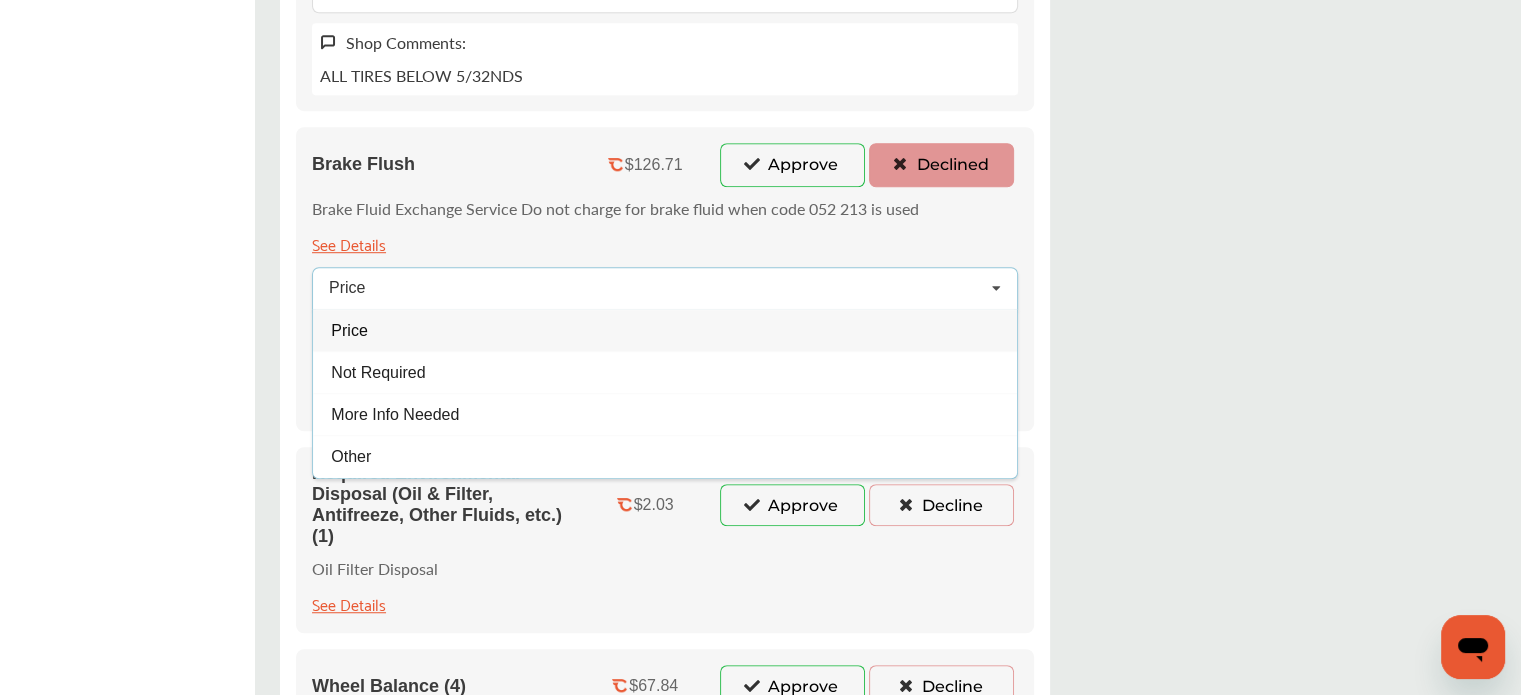 click on "Price" at bounding box center (665, 330) 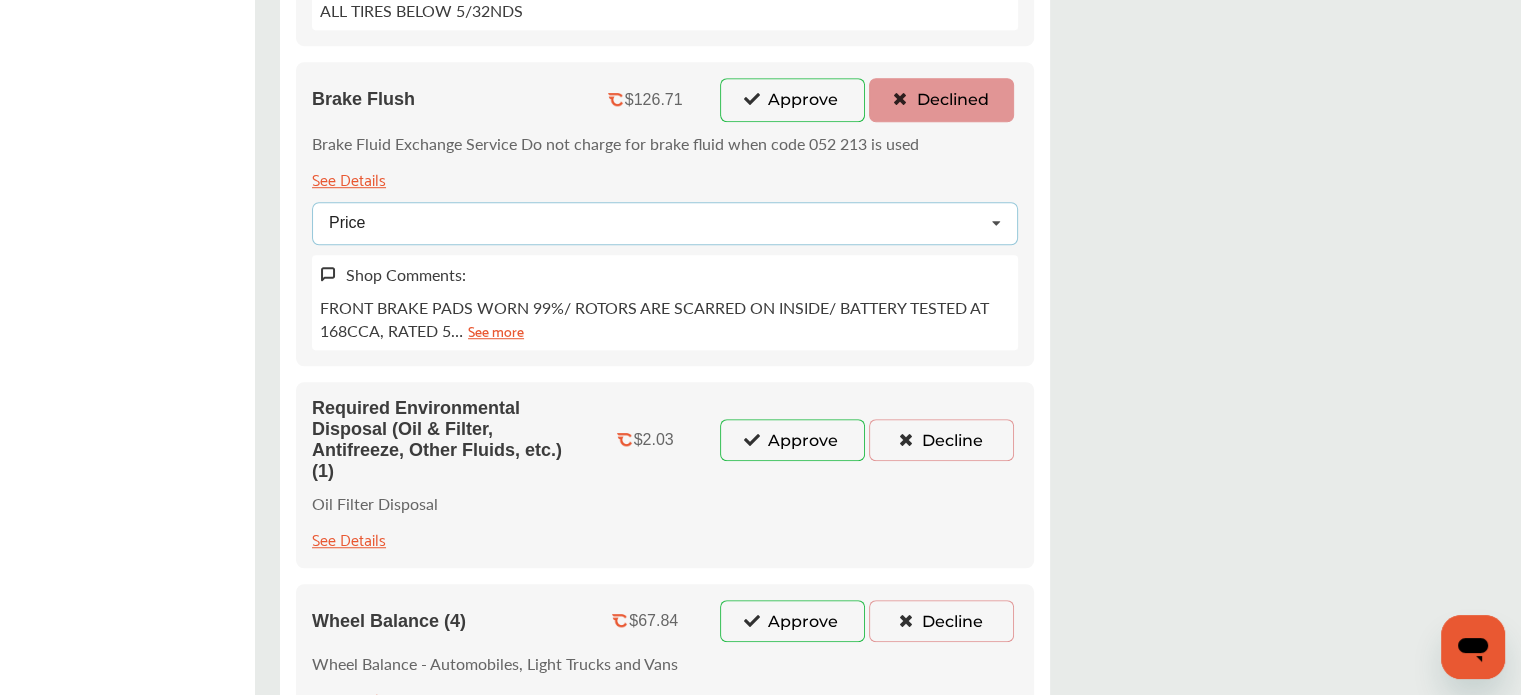 scroll, scrollTop: 1400, scrollLeft: 0, axis: vertical 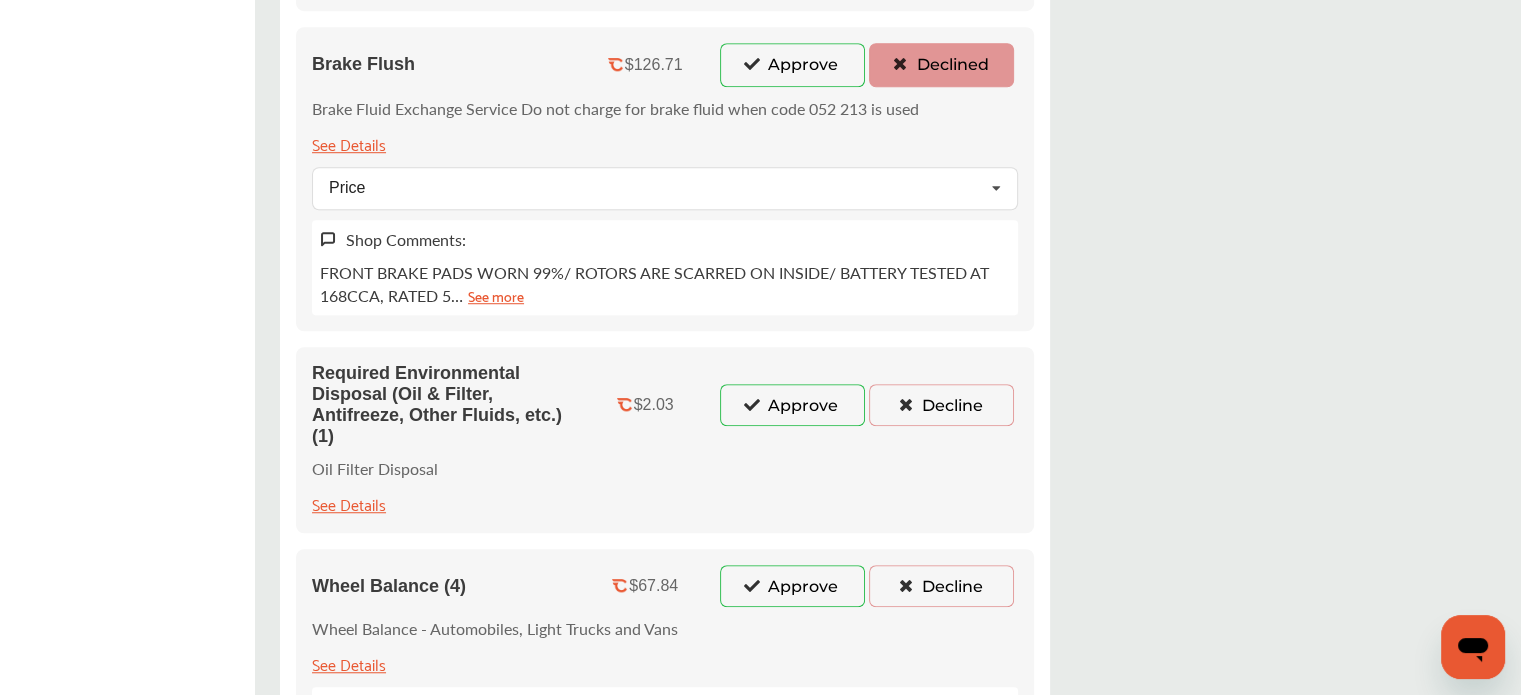 click on "Decline" at bounding box center [941, 405] 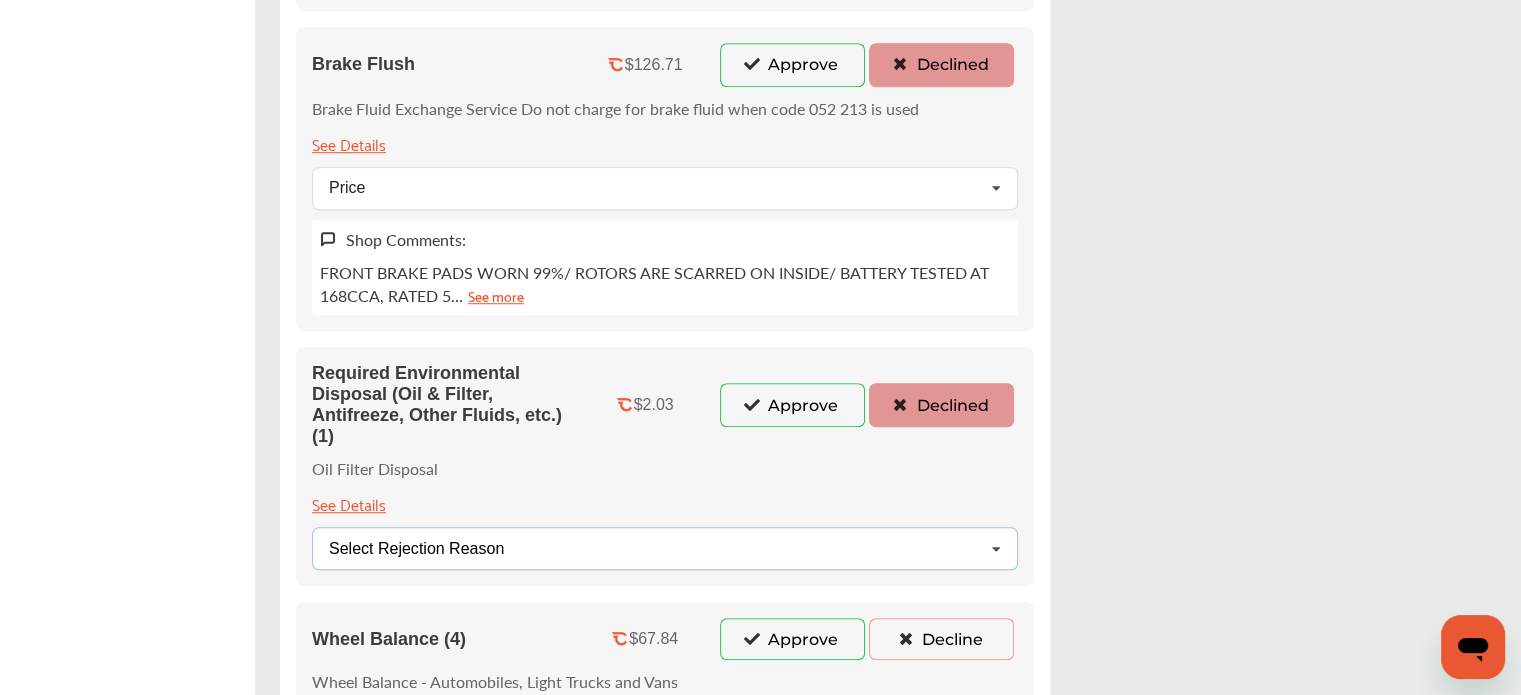 click on "Select Rejection Reason" at bounding box center [416, 549] 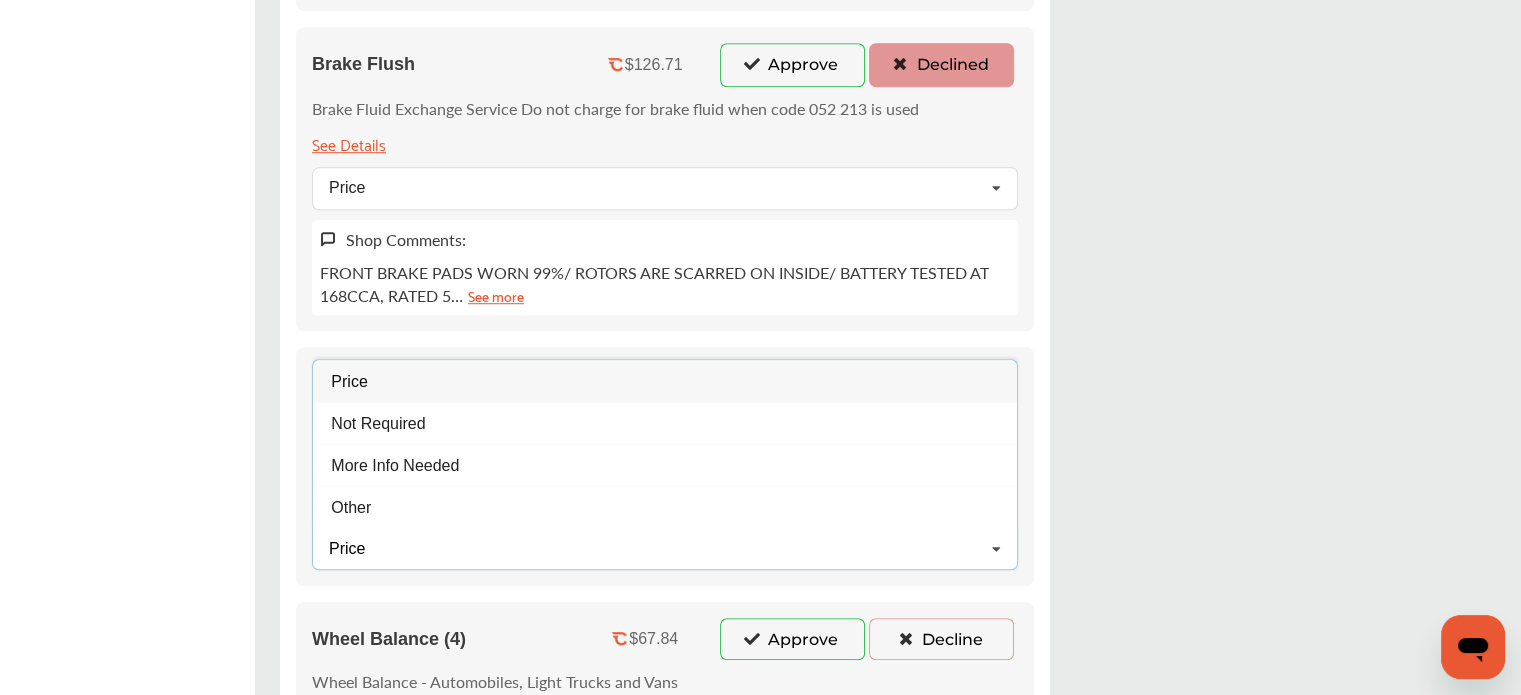 click on "Price Price Not Required More Info Needed Other" at bounding box center (665, 548) 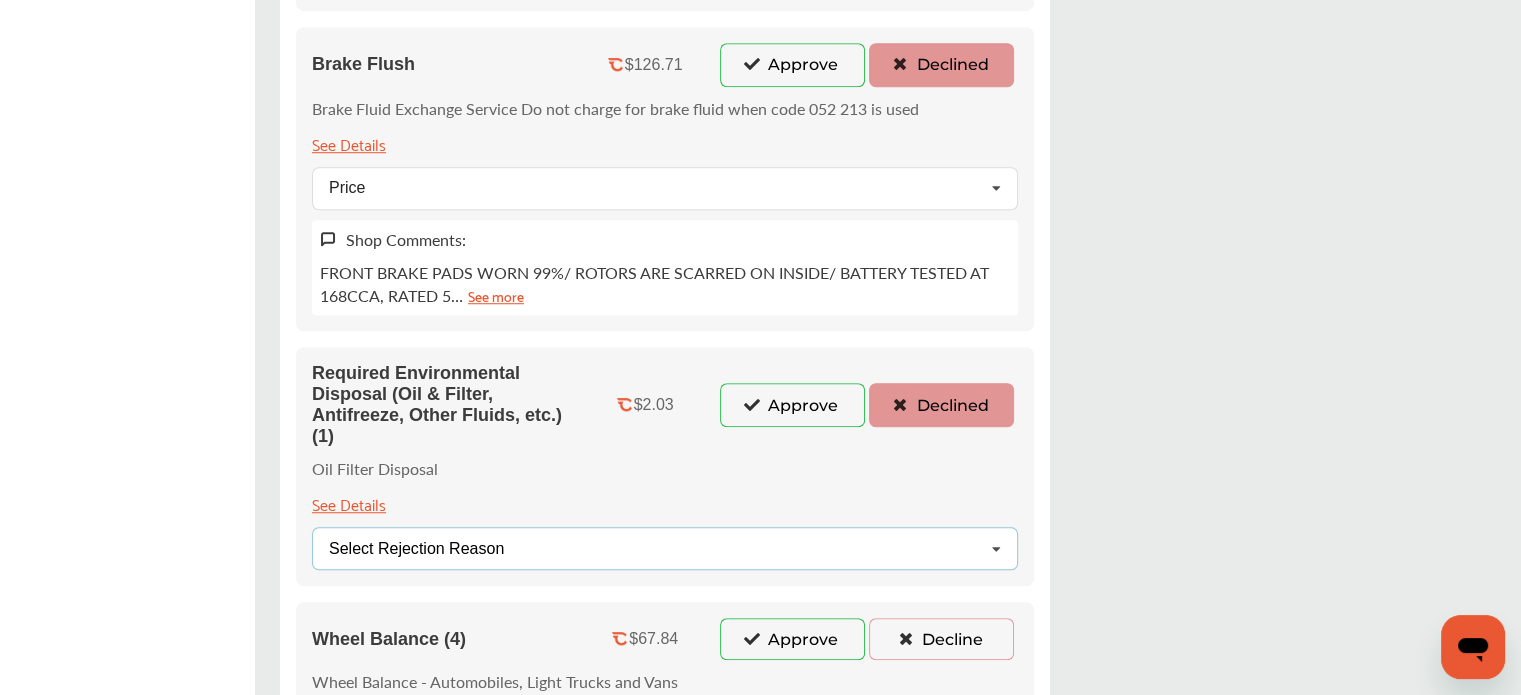 drag, startPoint x: 718, startPoint y: 553, endPoint x: 549, endPoint y: 514, distance: 173.44164 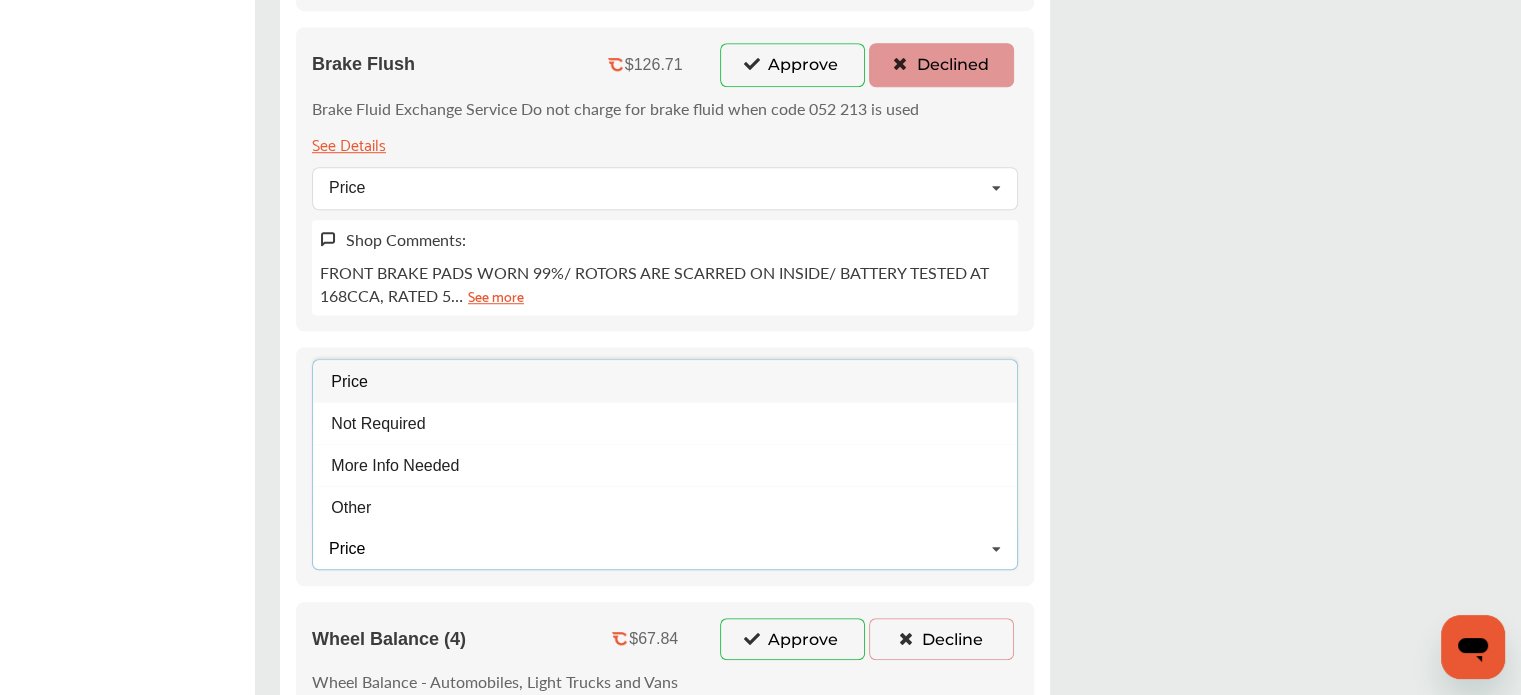 click on "Price" at bounding box center [665, 381] 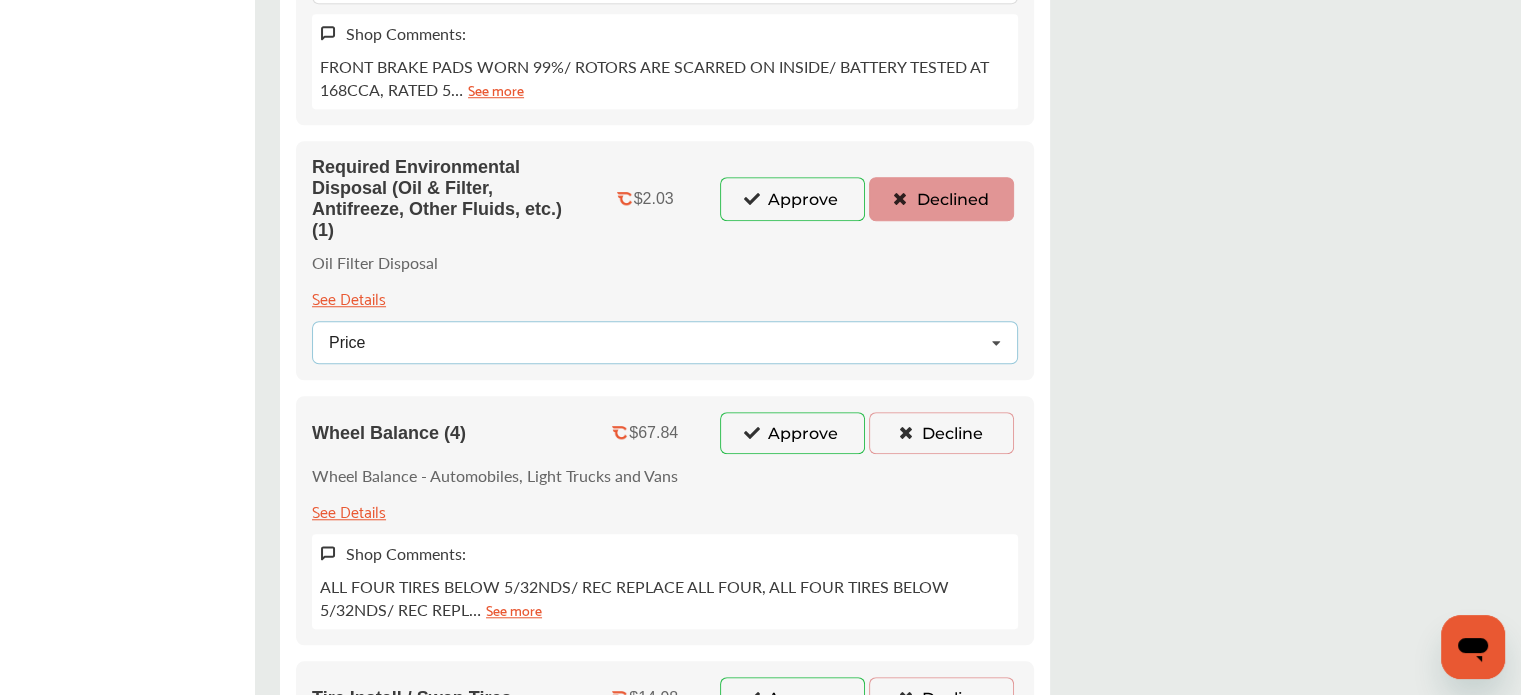 scroll, scrollTop: 1800, scrollLeft: 0, axis: vertical 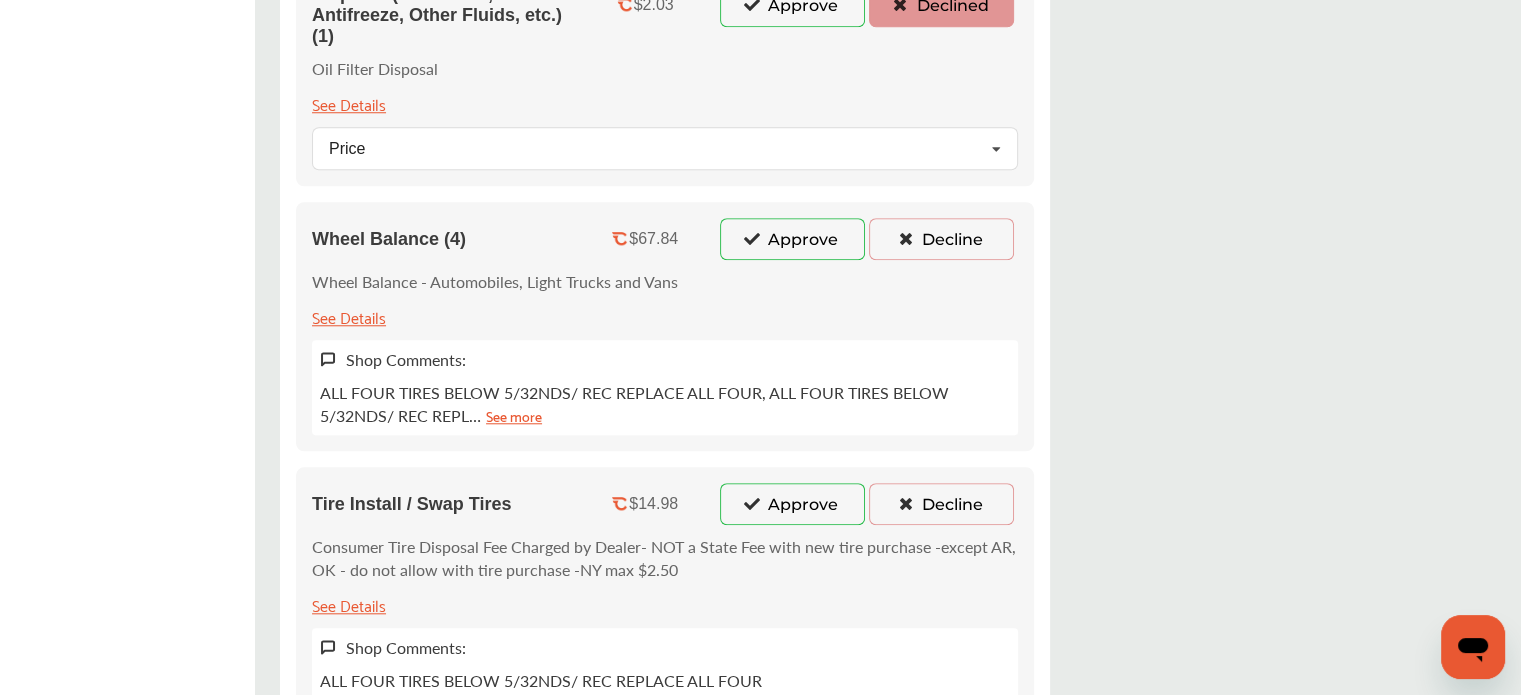 click on "Decline" at bounding box center [941, 239] 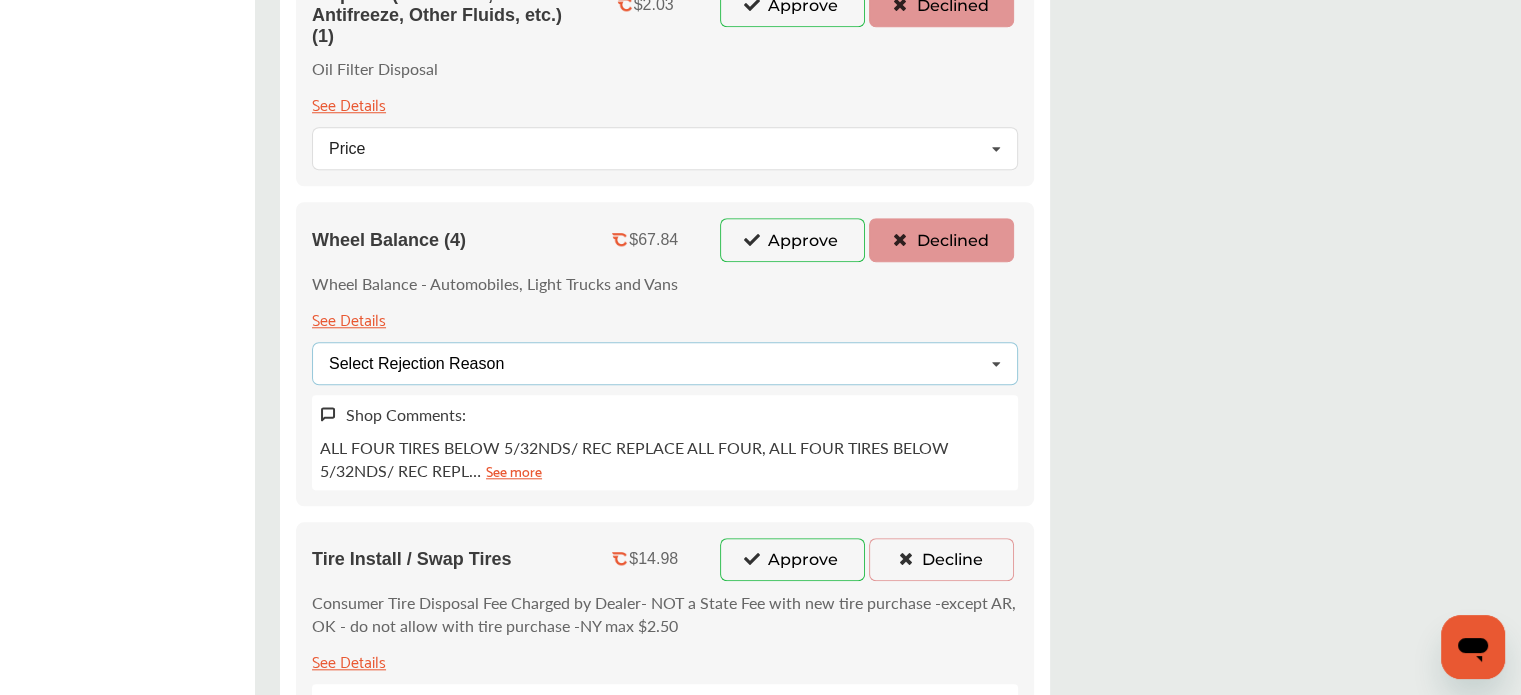 click on "Select Rejection Reason Price Not Required More Info Needed Other" at bounding box center (665, 363) 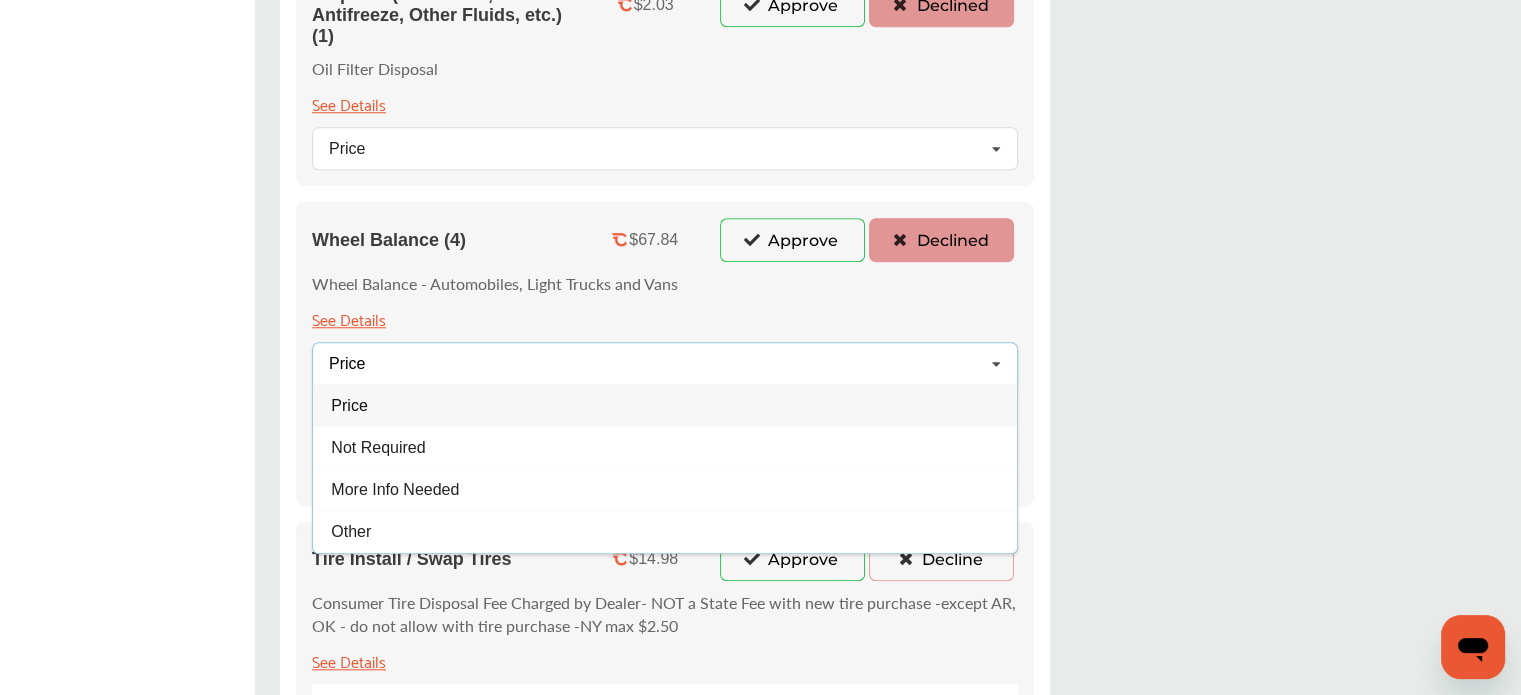 click on "Price" at bounding box center [665, 405] 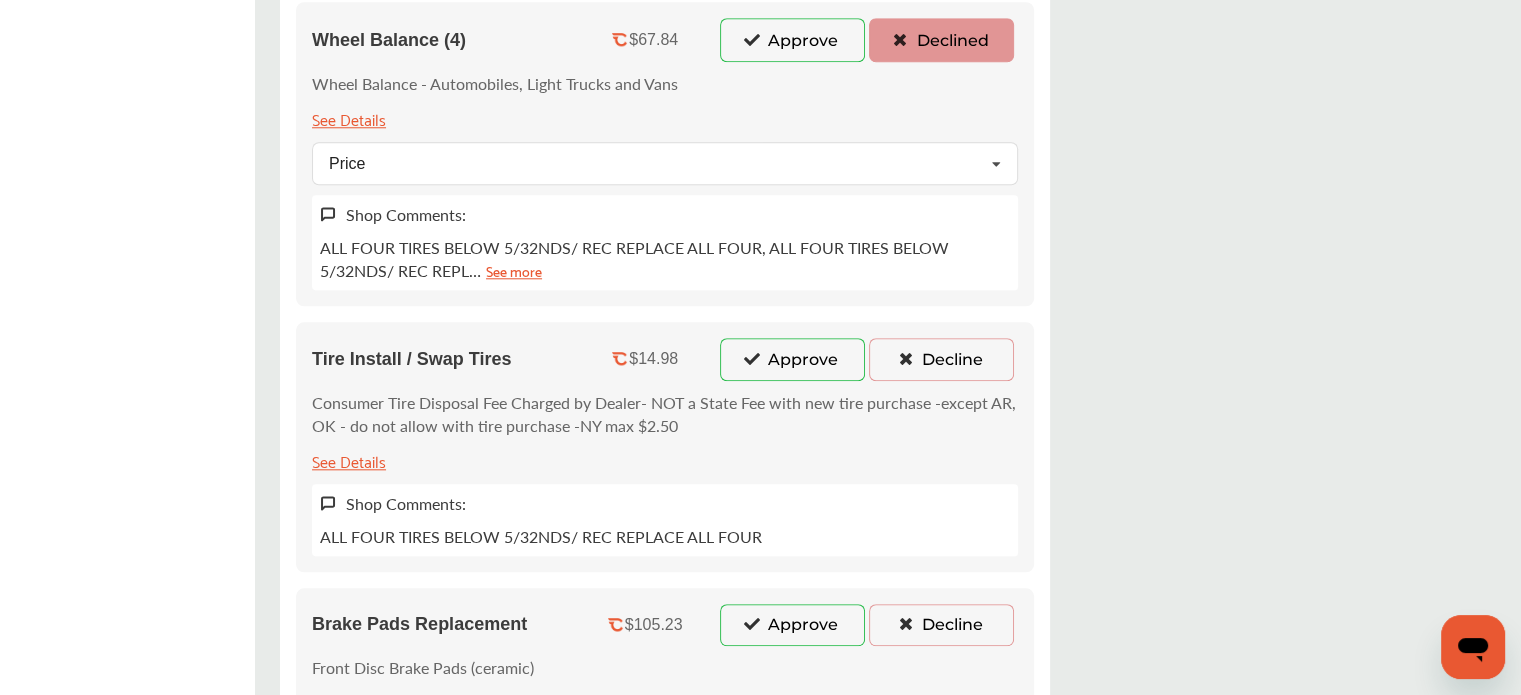 click on "Decline" at bounding box center [941, 359] 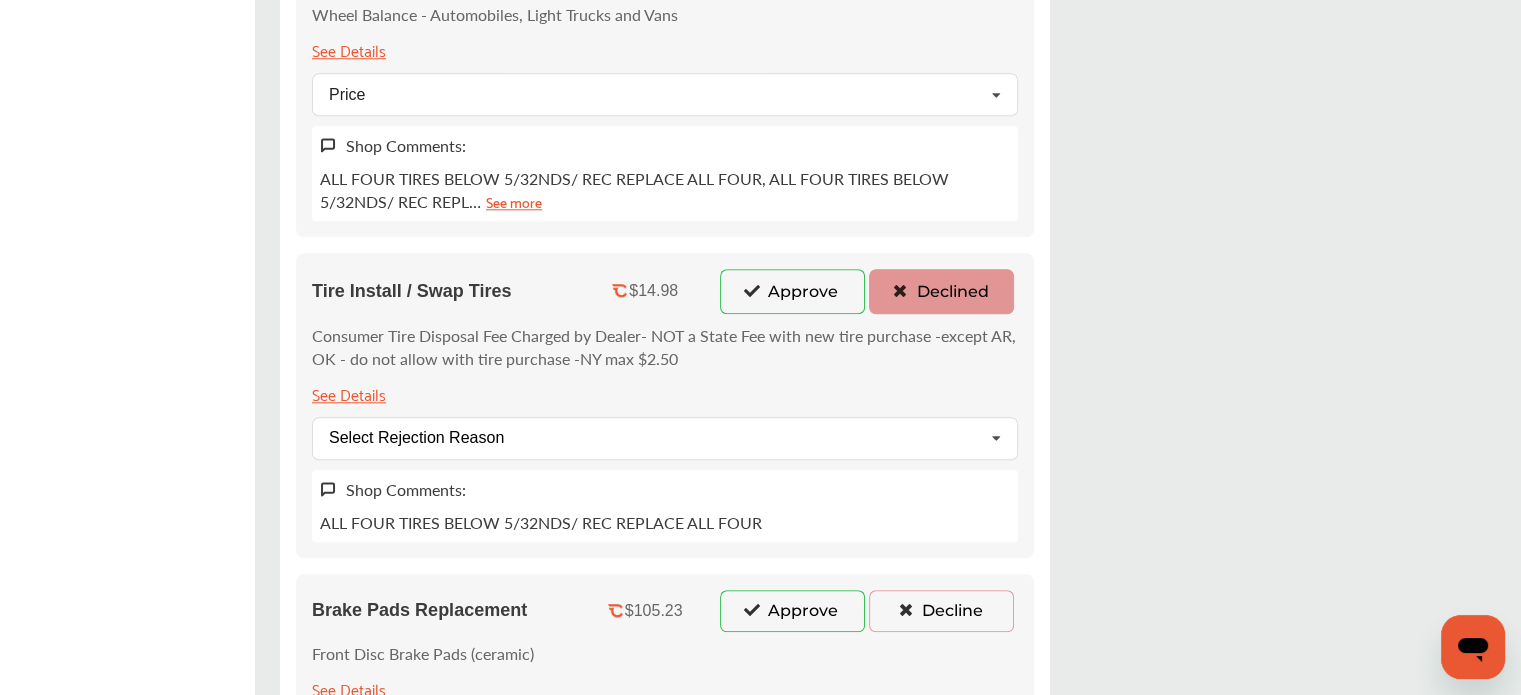 scroll, scrollTop: 2100, scrollLeft: 0, axis: vertical 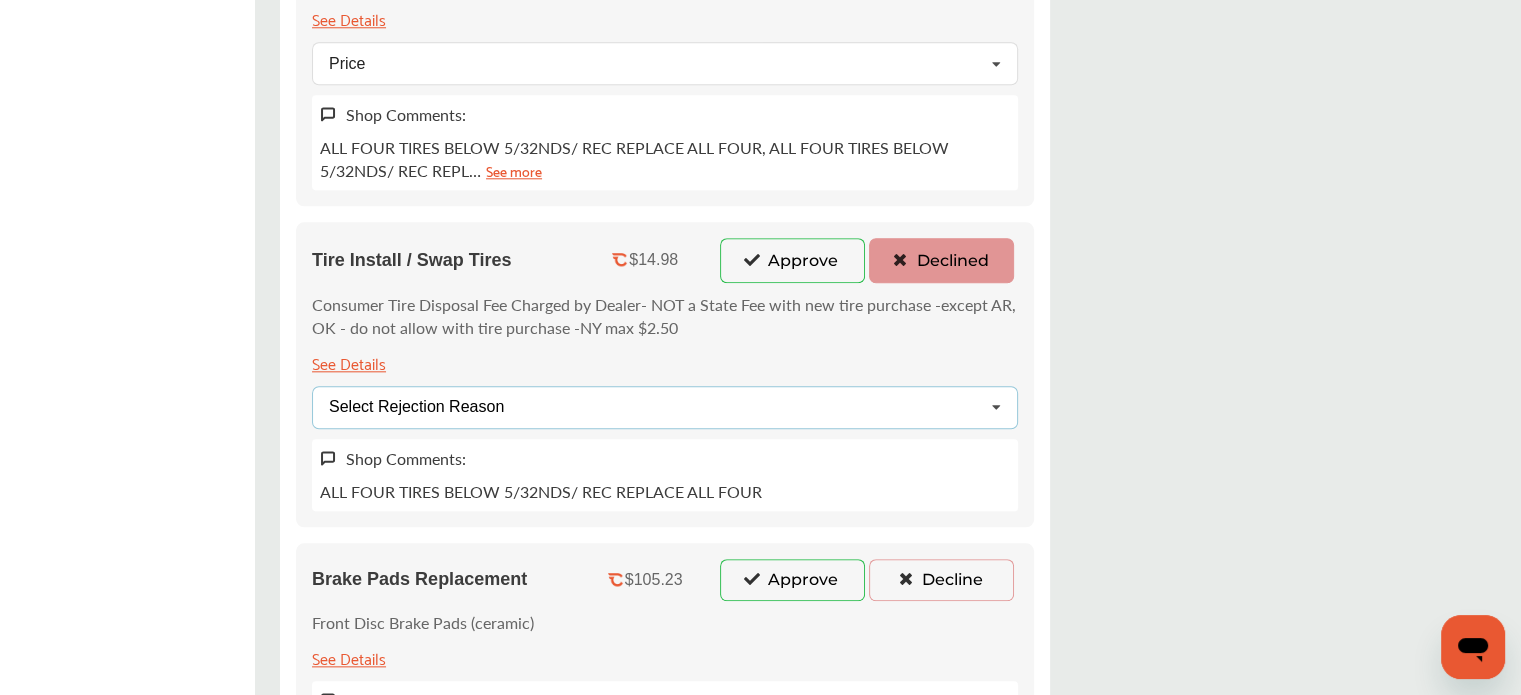 click on "Select Rejection Reason" at bounding box center [416, 407] 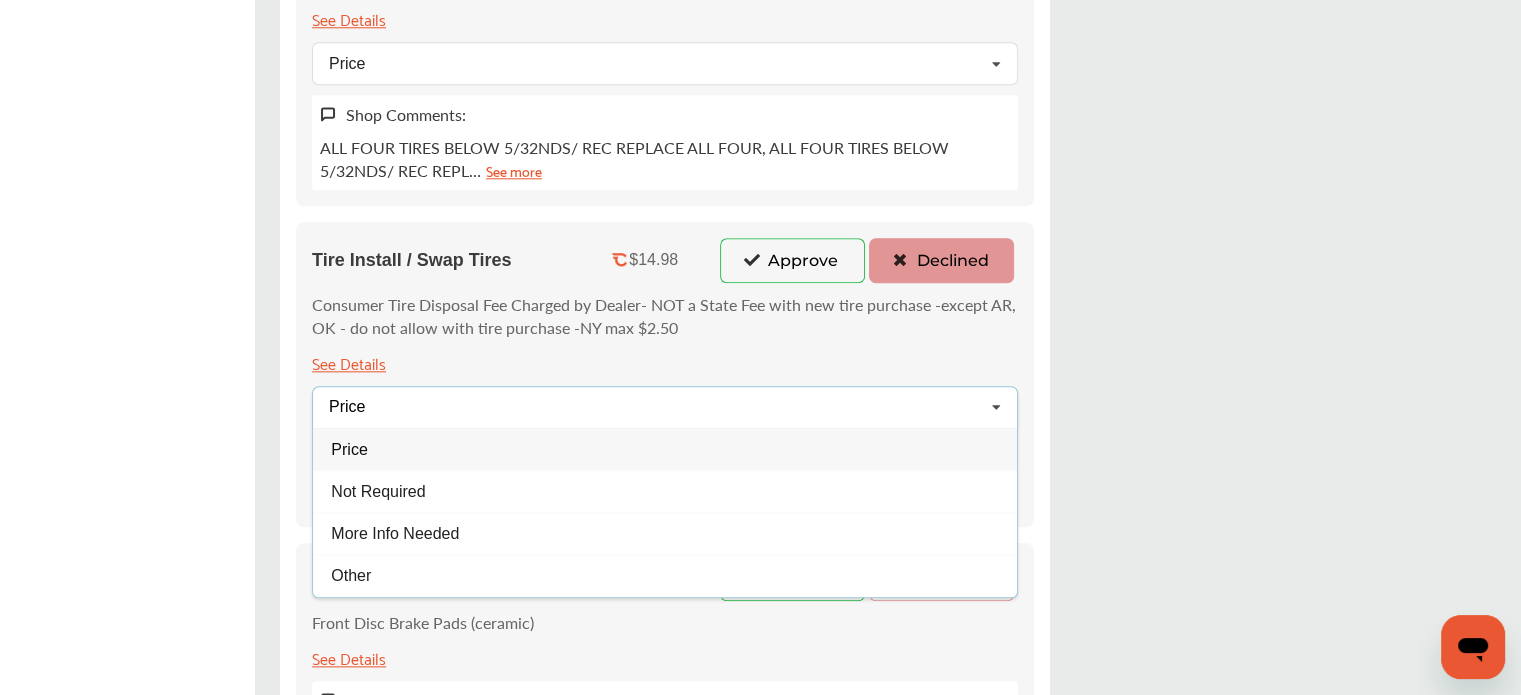 click on "Price" at bounding box center [665, 449] 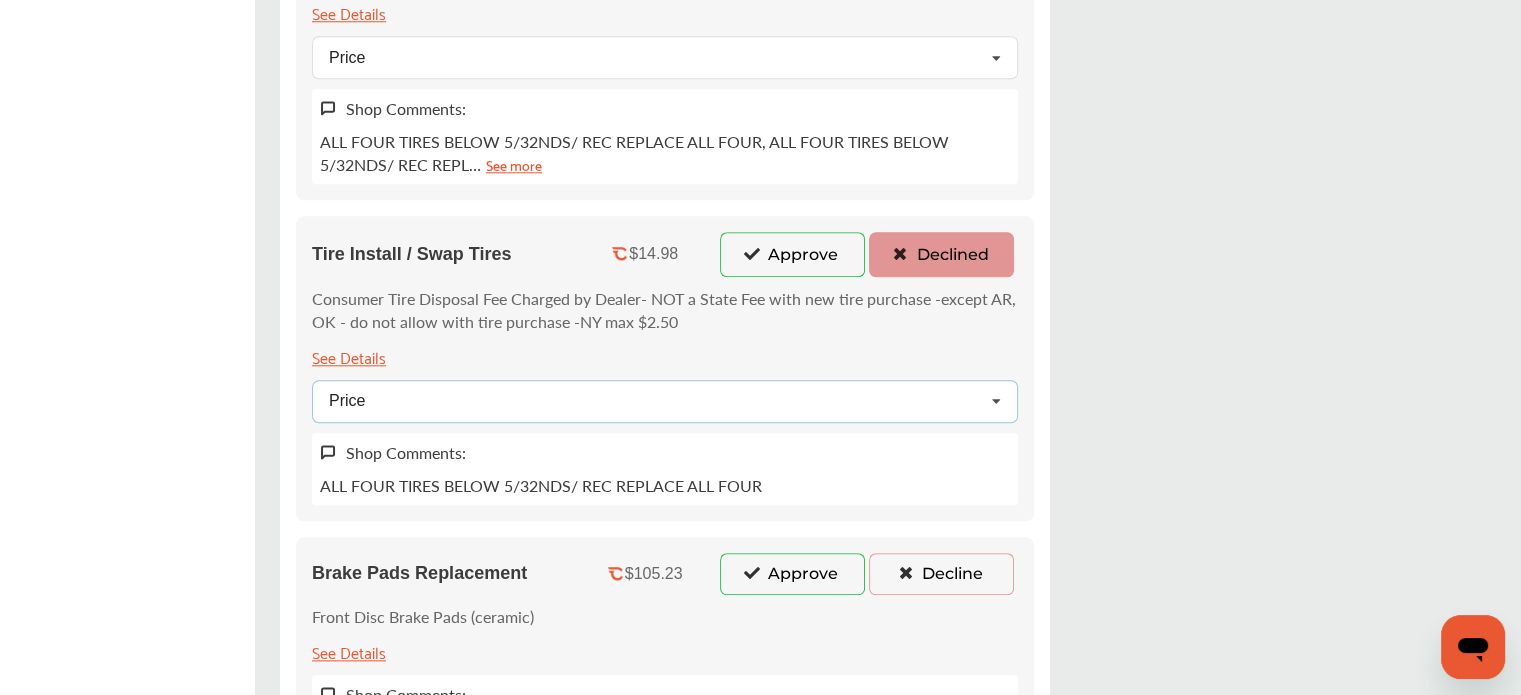 scroll, scrollTop: 2200, scrollLeft: 0, axis: vertical 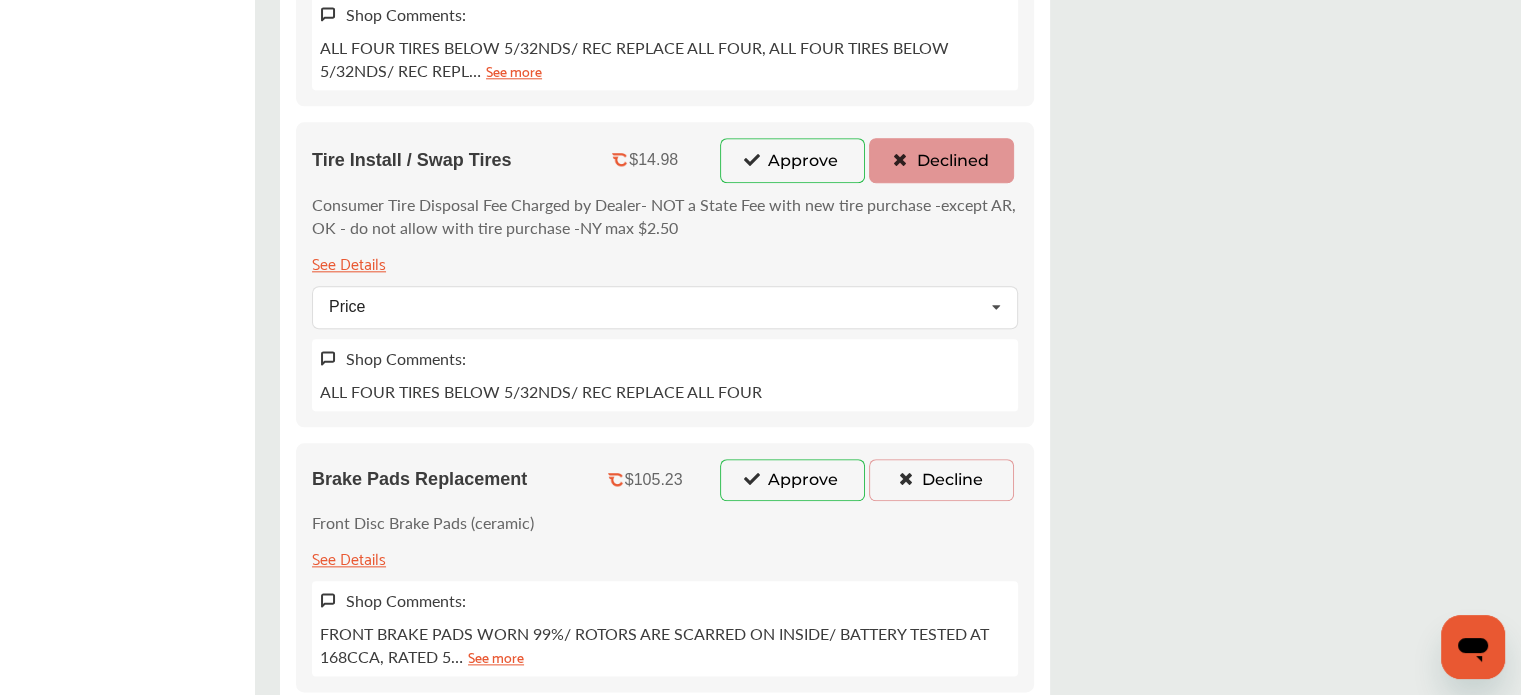 click on "Decline" at bounding box center [941, 480] 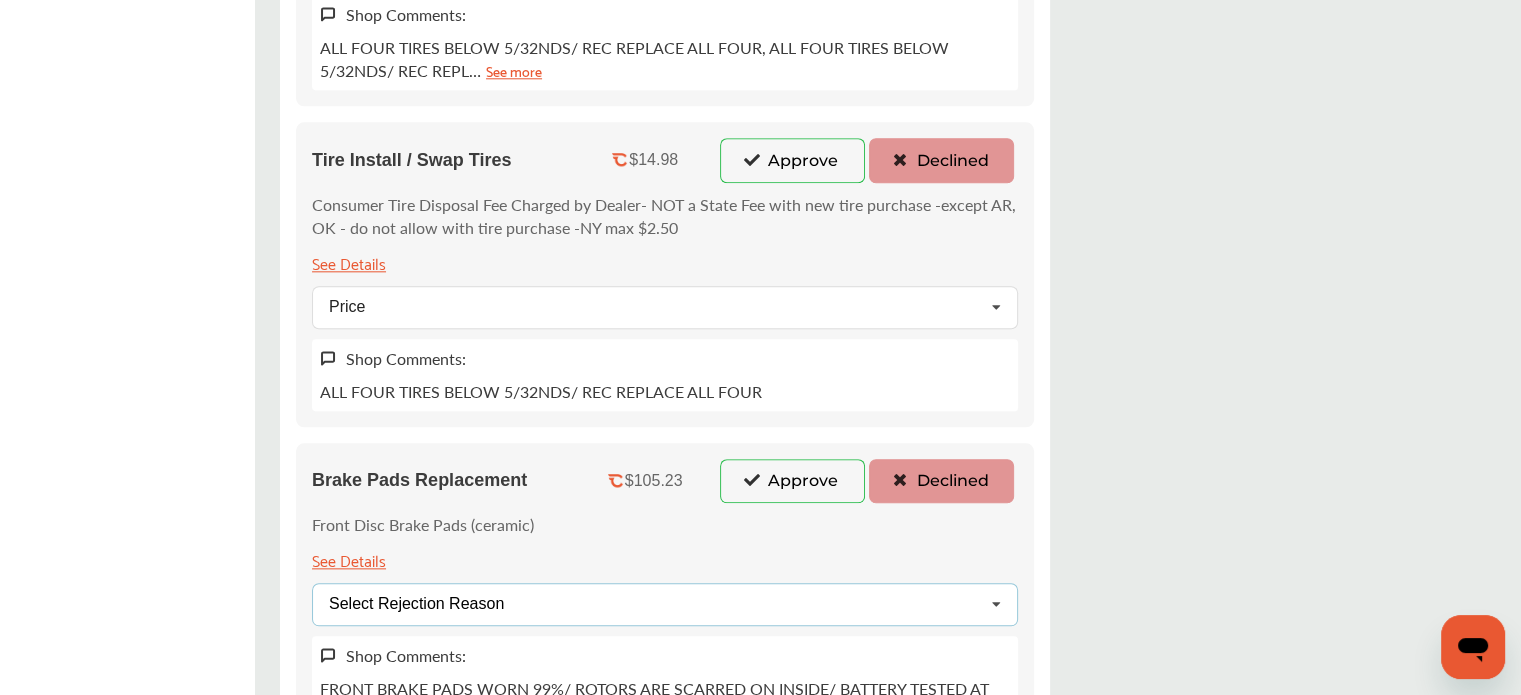 click on "Select Rejection Reason" at bounding box center [416, 604] 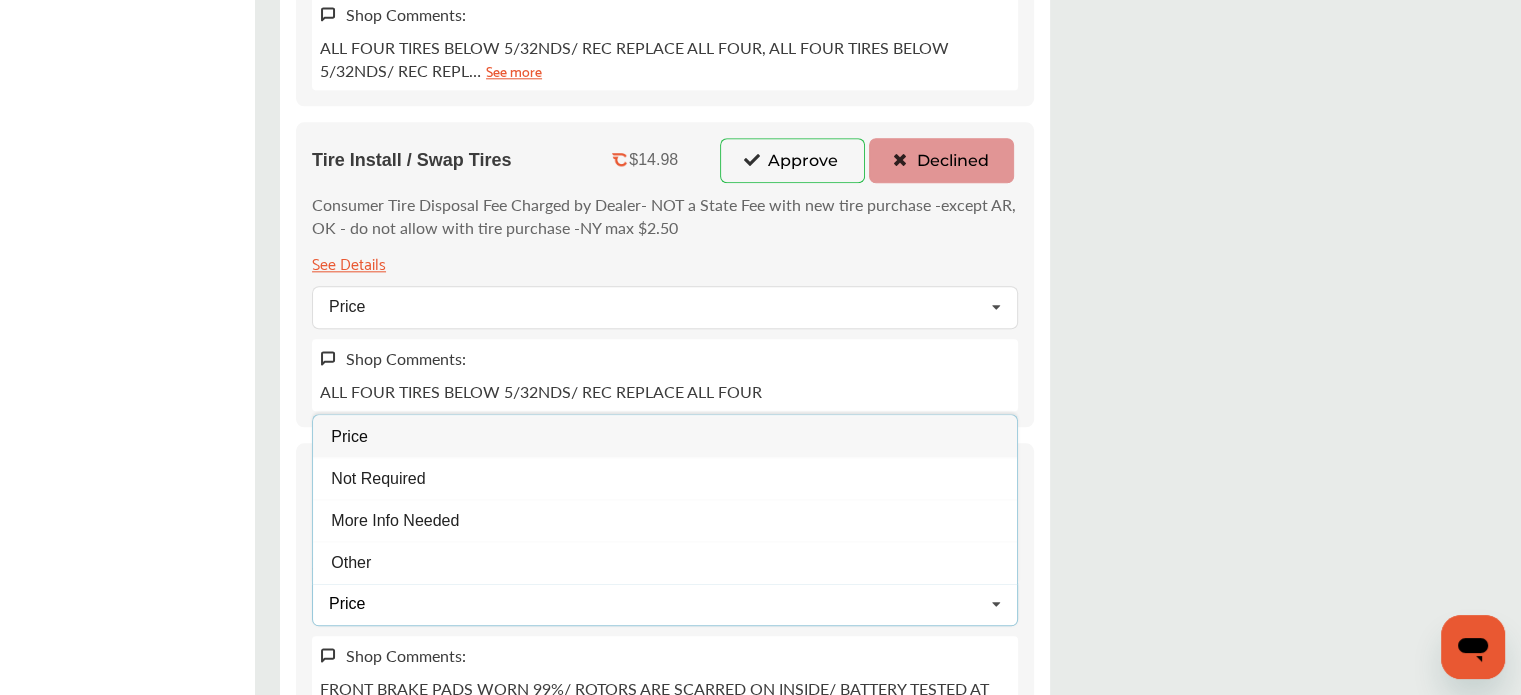 click on "Price Price Not Required More Info Needed Other" at bounding box center (665, 604) 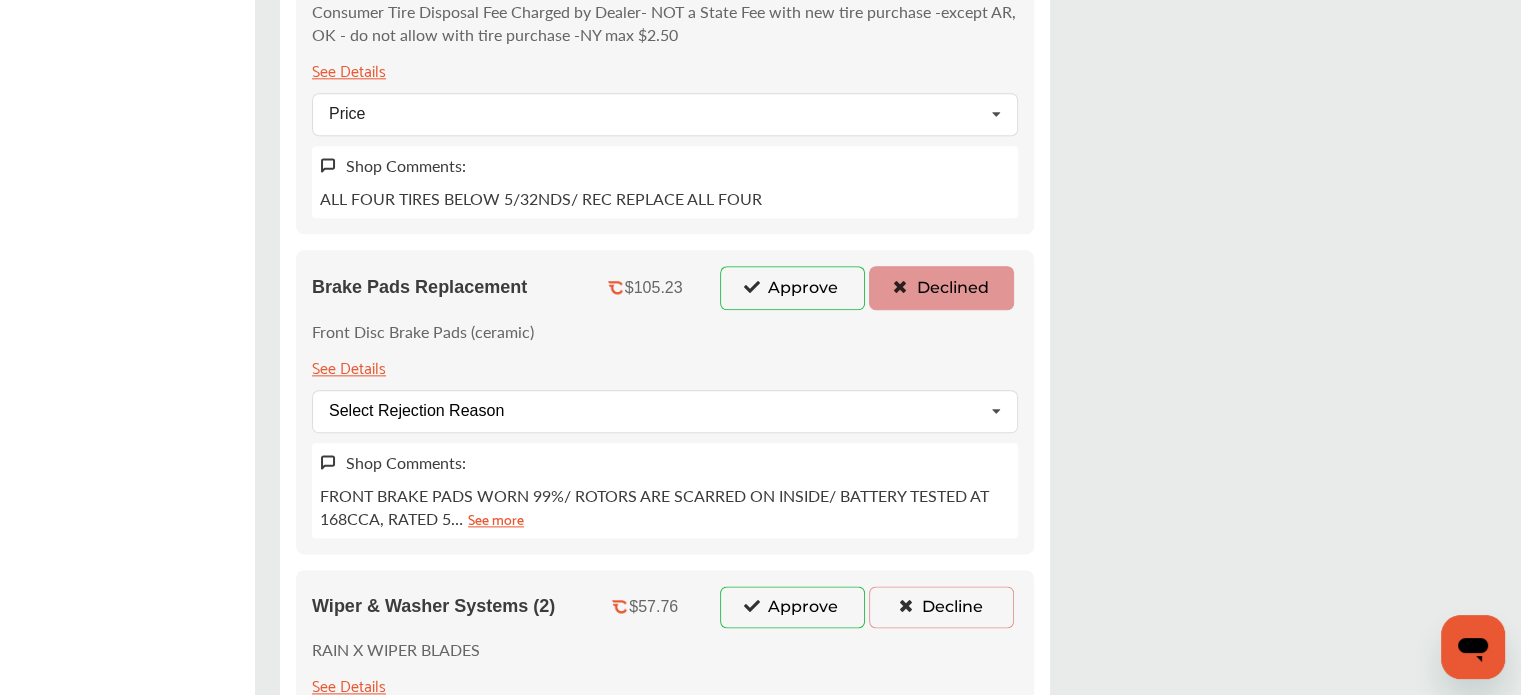 scroll, scrollTop: 2400, scrollLeft: 0, axis: vertical 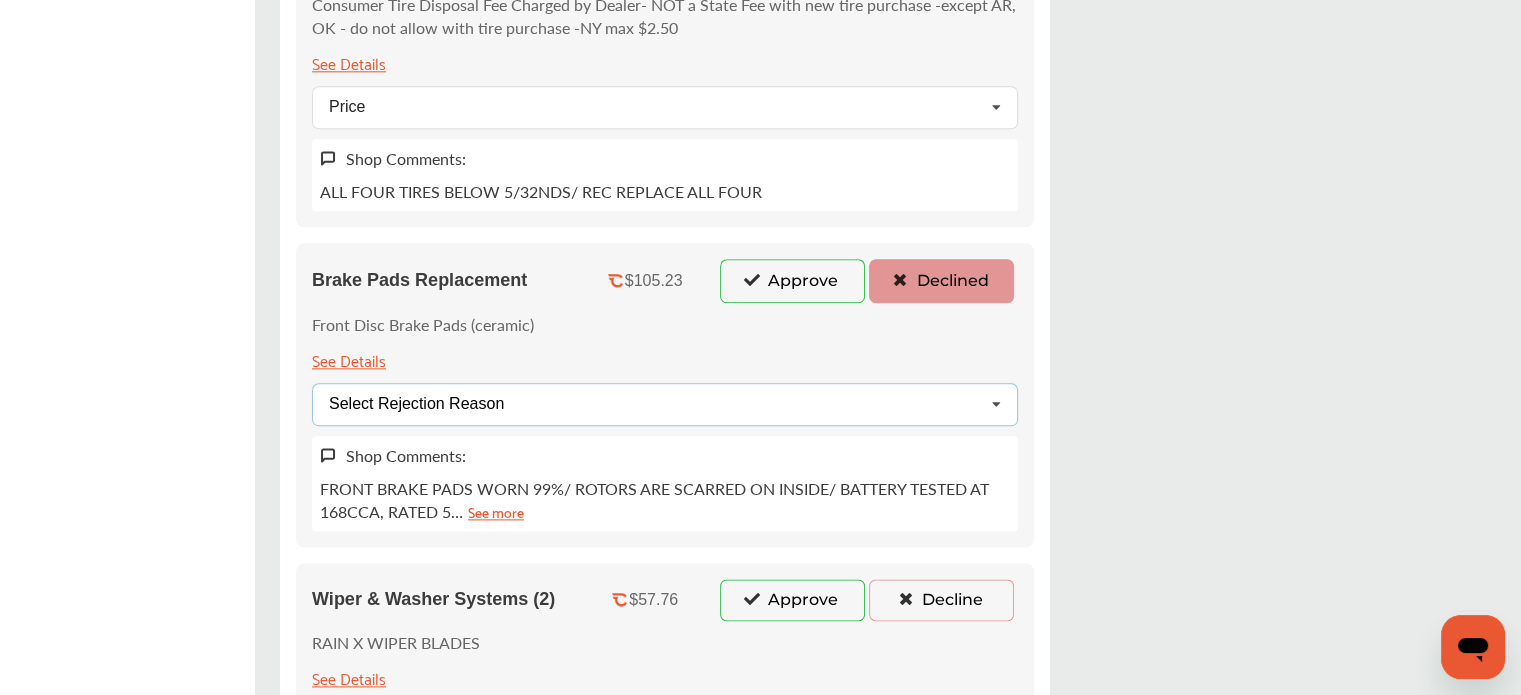 click on "Select Rejection Reason Price Not Required More Info Needed Other" at bounding box center (665, 404) 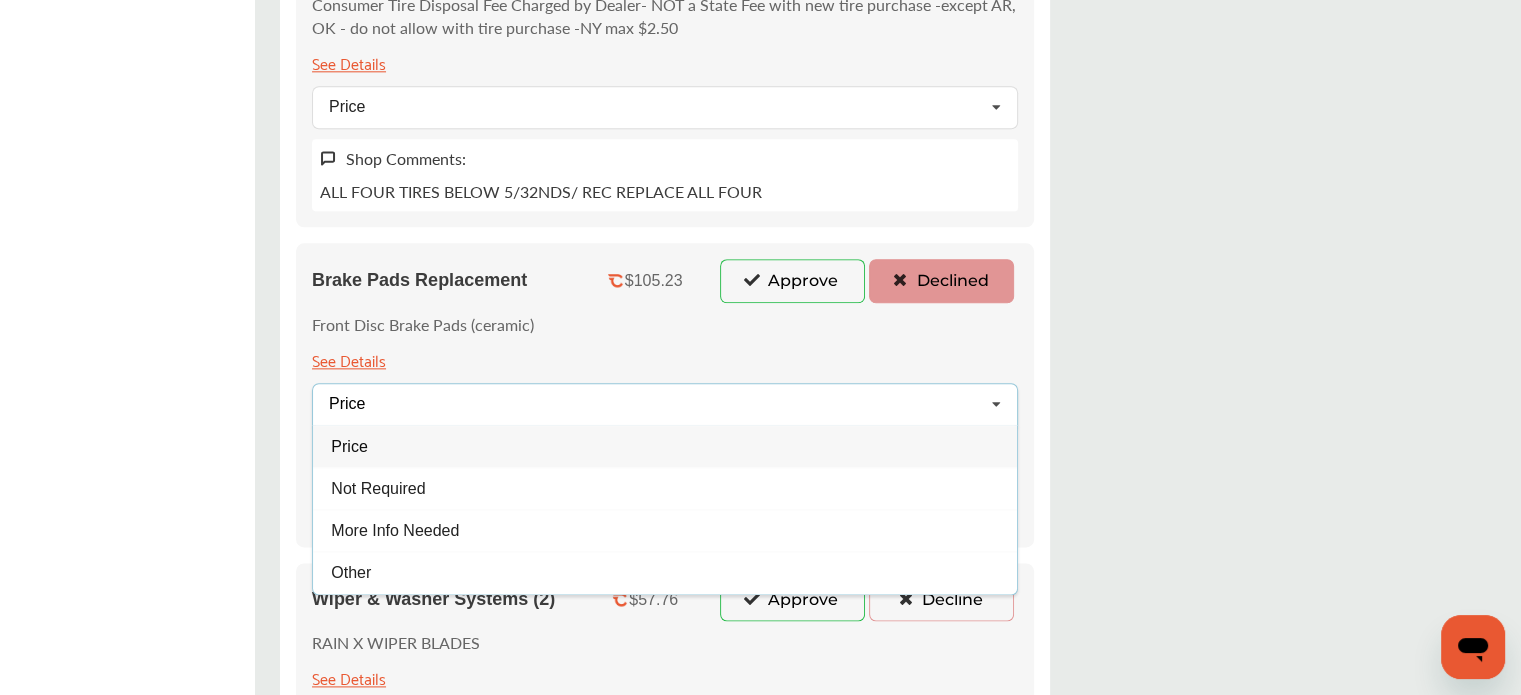click on "Price Price Not Required More Info Needed Other" at bounding box center (665, 404) 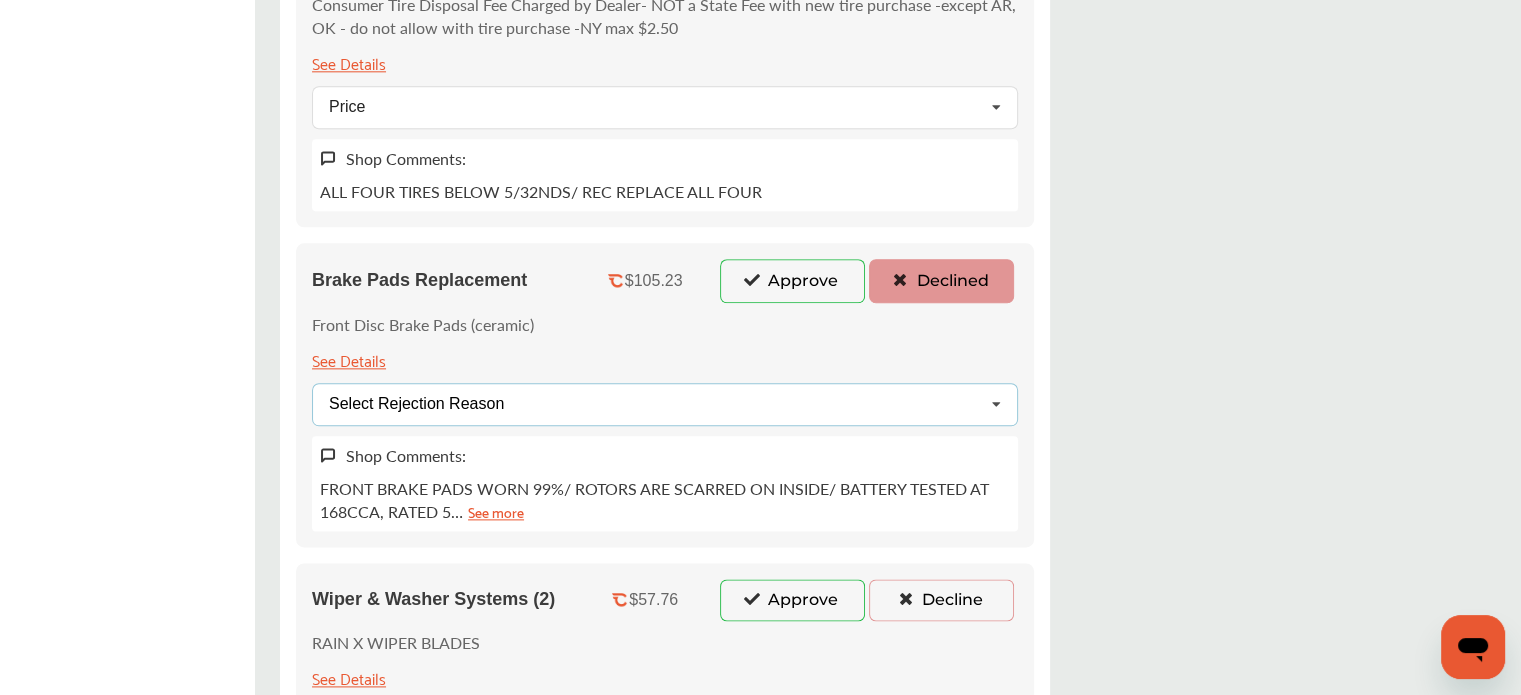 click on "Select Rejection Reason Price Not Required More Info Needed Other" at bounding box center (665, 404) 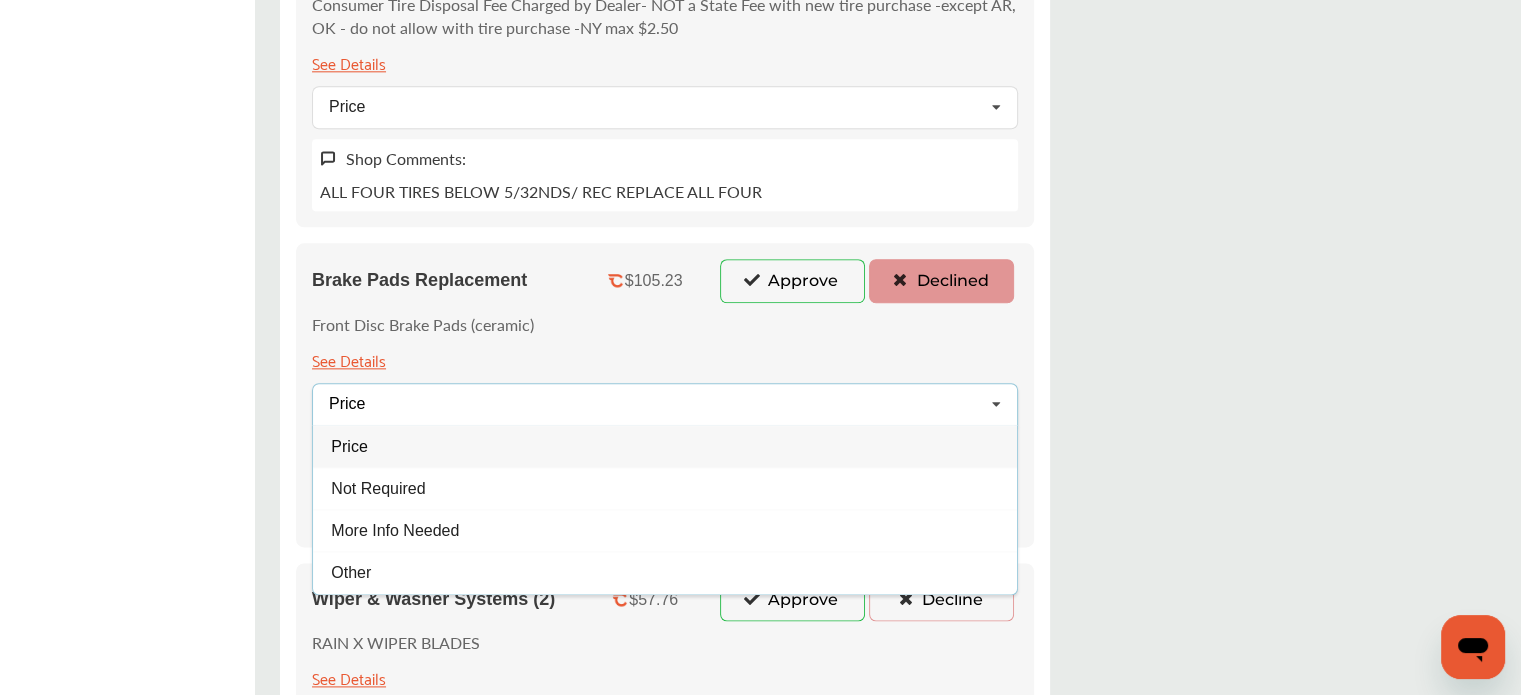 click on "Price" at bounding box center (665, 446) 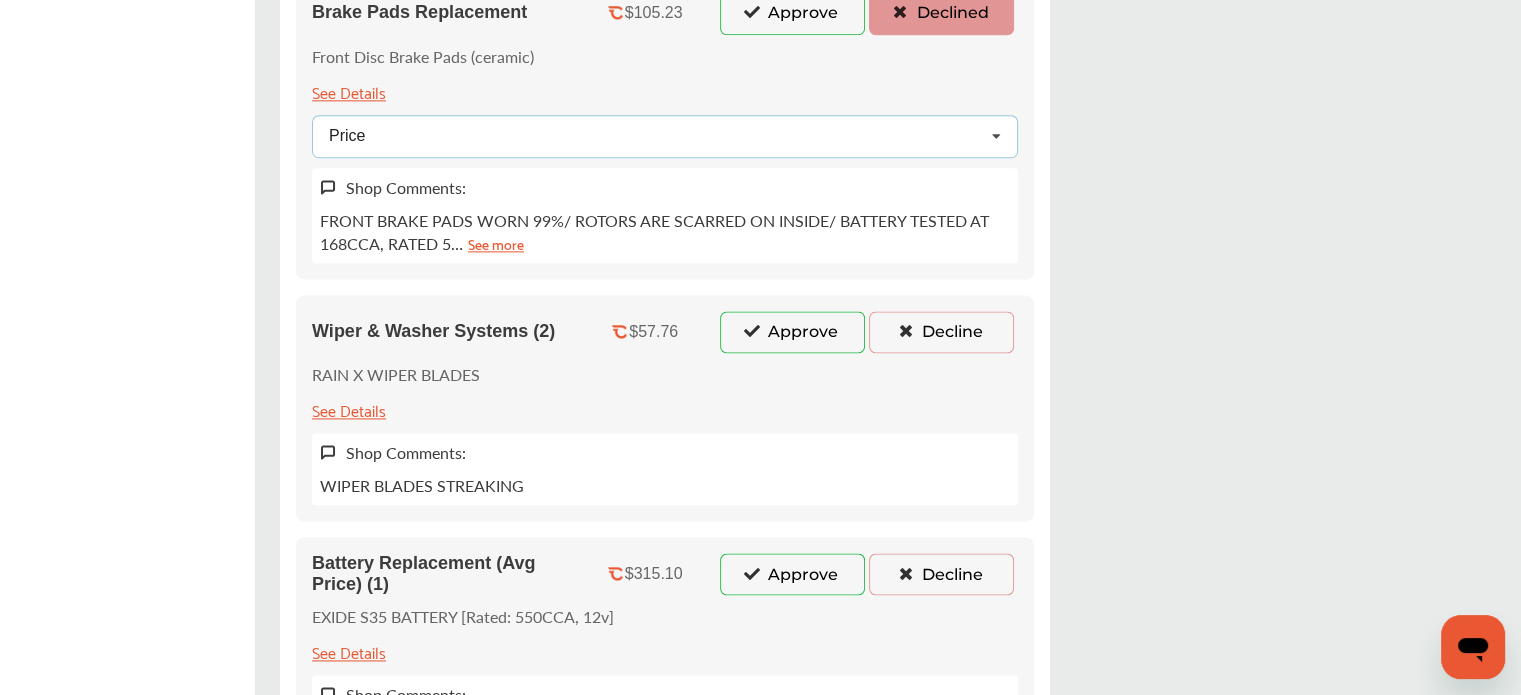 scroll, scrollTop: 2700, scrollLeft: 0, axis: vertical 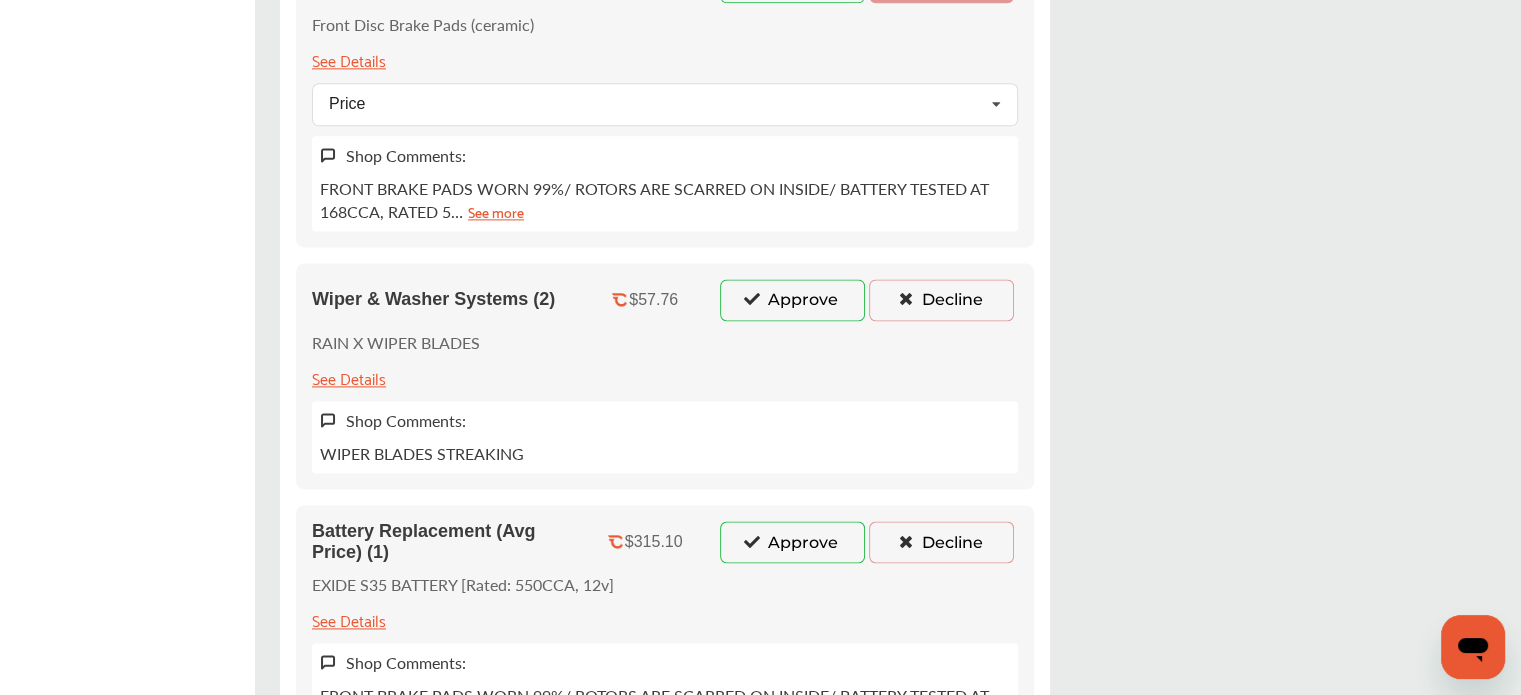 click on "Decline" at bounding box center [941, 300] 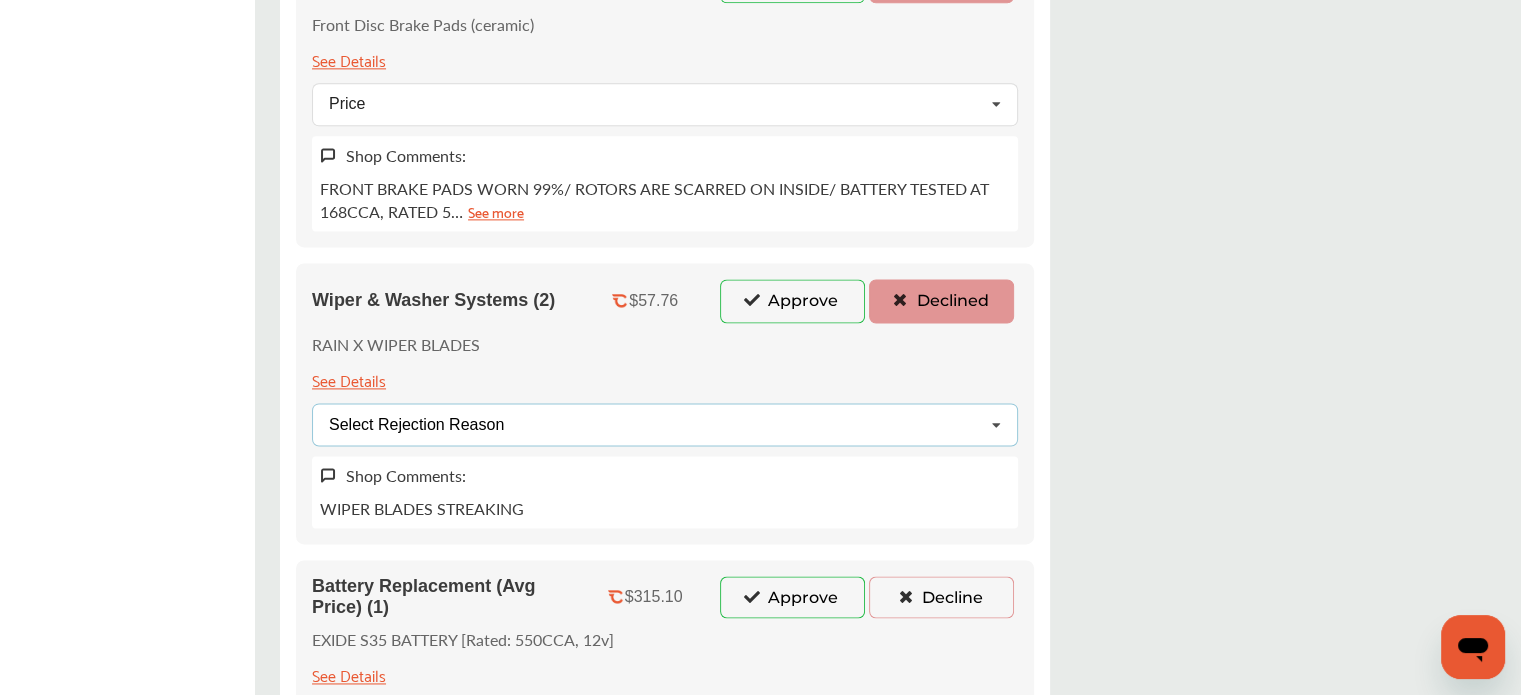 click on "Select Rejection Reason Price Not Required More Info Needed Other" at bounding box center [665, 424] 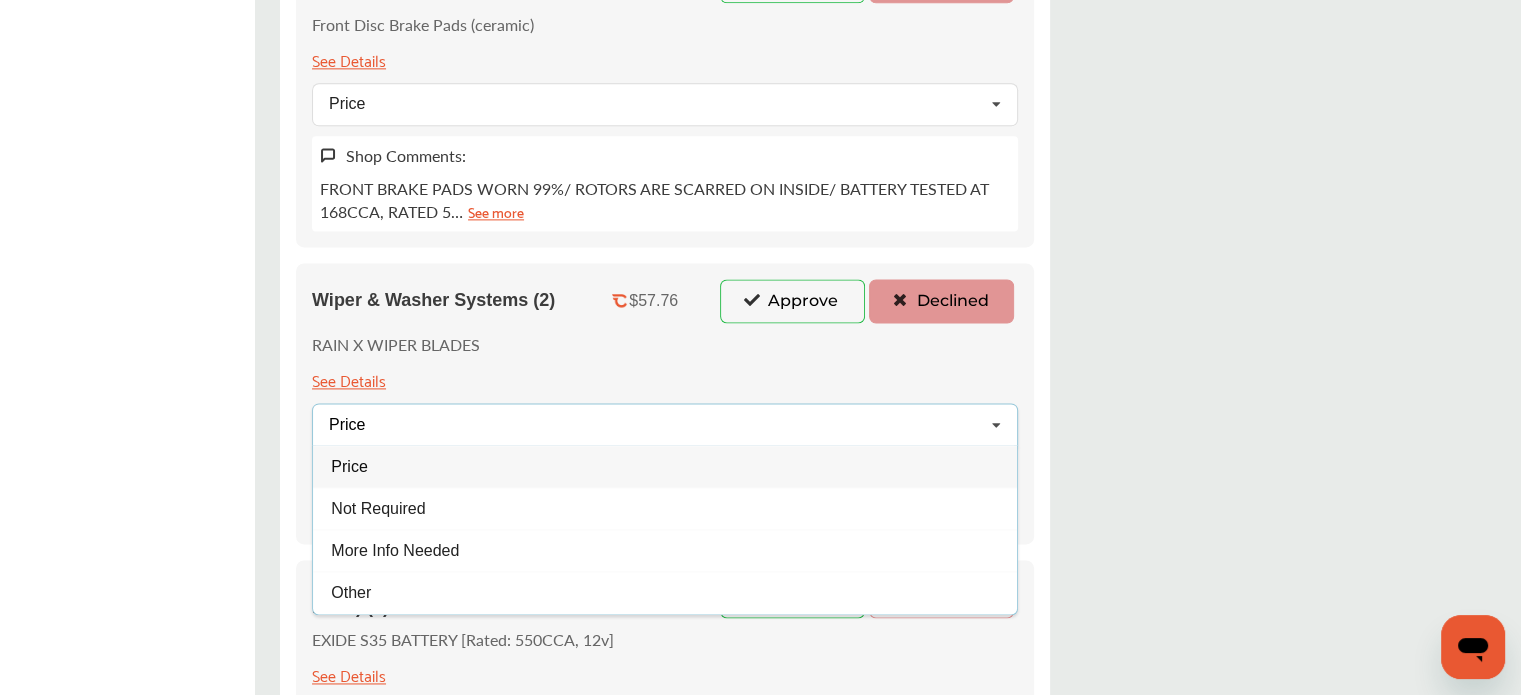 click on "Price" at bounding box center (665, 466) 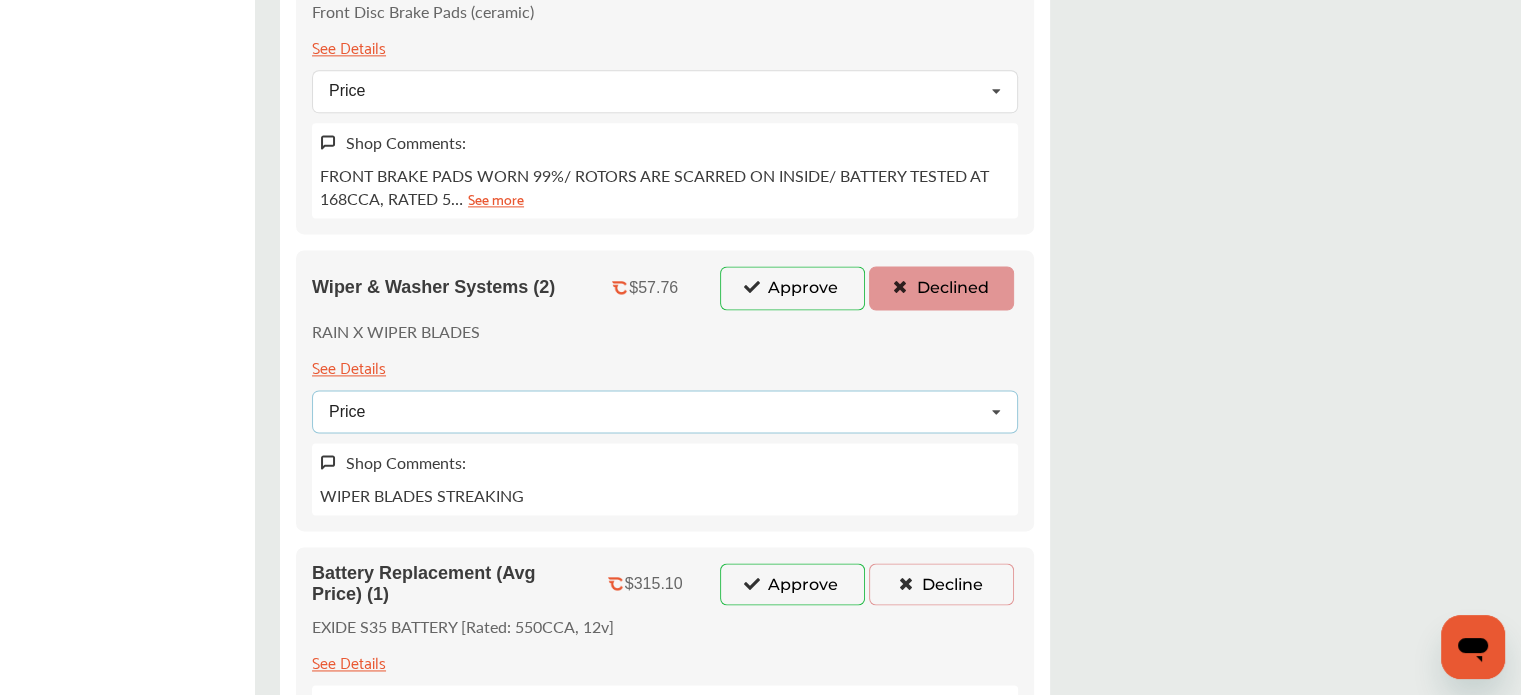 scroll, scrollTop: 2800, scrollLeft: 0, axis: vertical 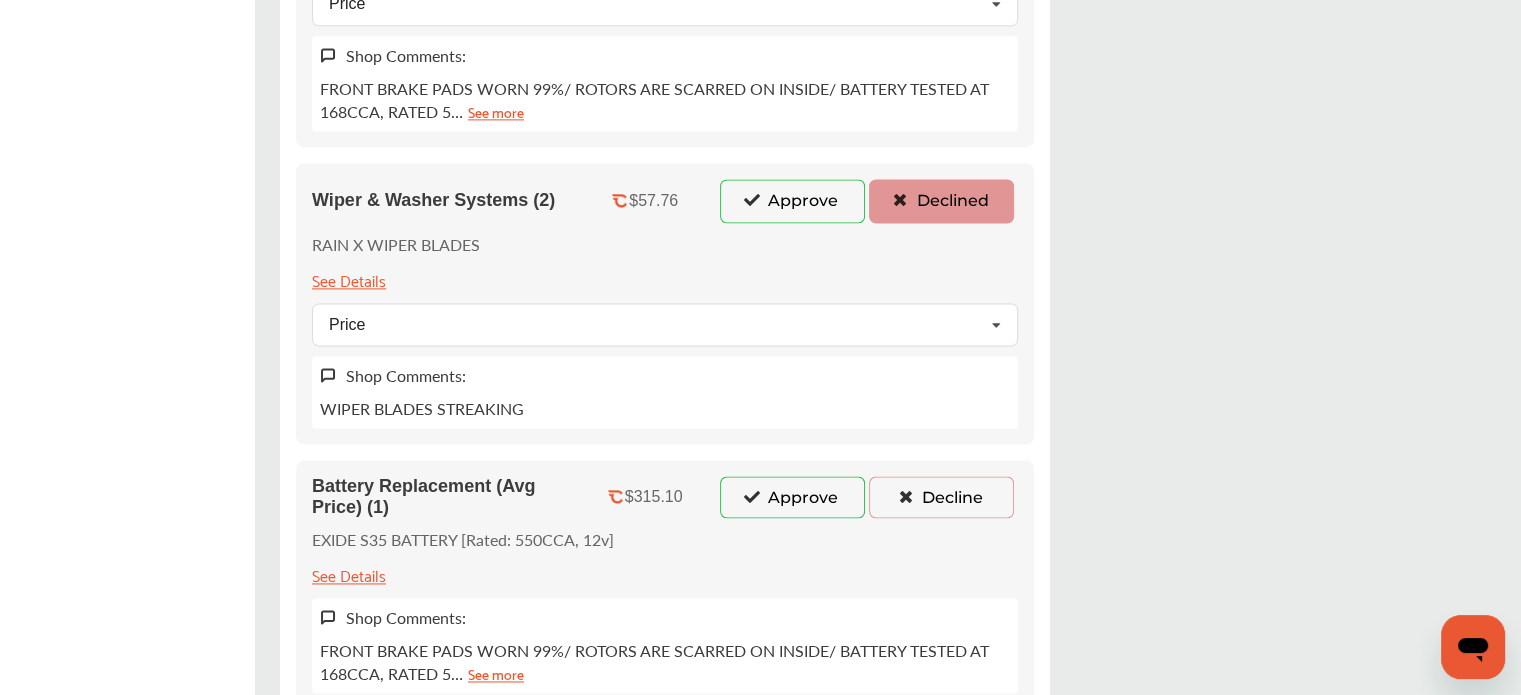 click on "Decline" at bounding box center [941, 497] 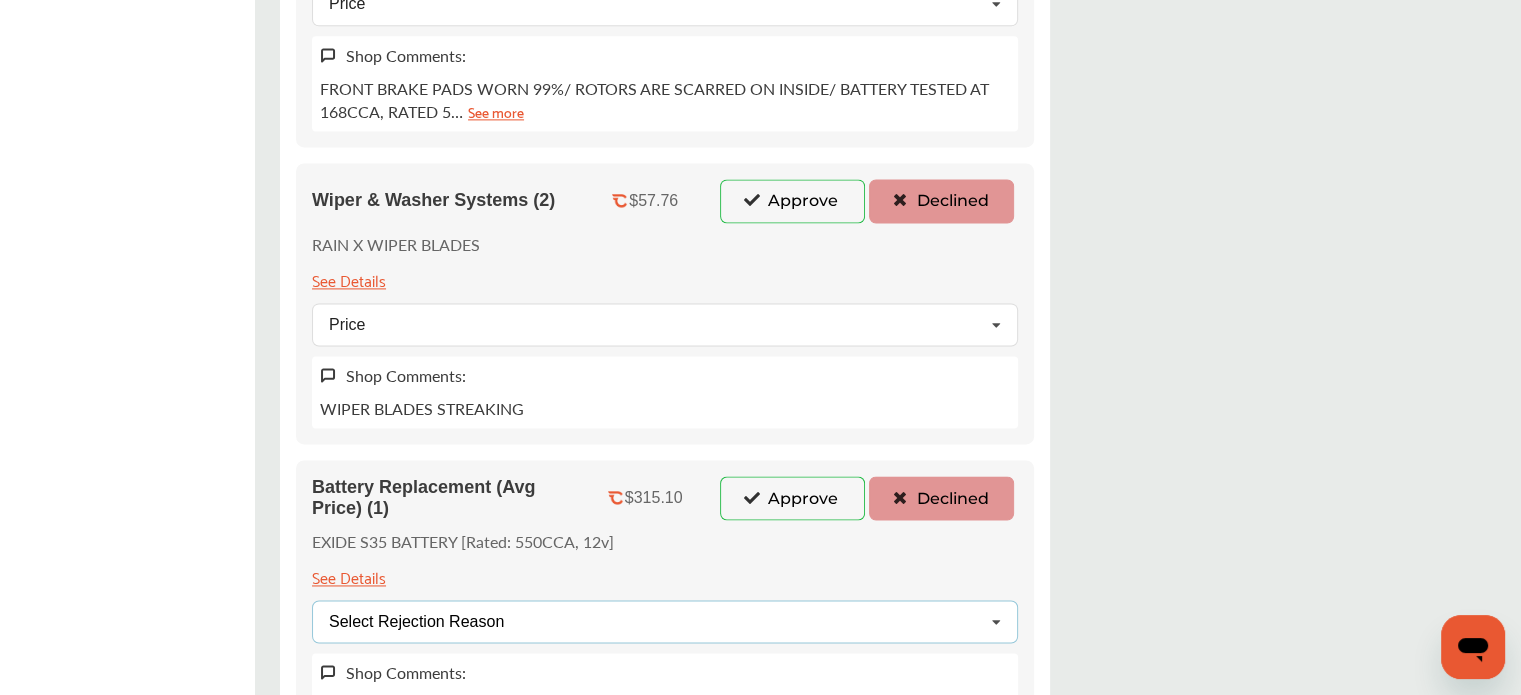 click on "Select Rejection Reason Price Not Required More Info Needed Other" at bounding box center (665, 621) 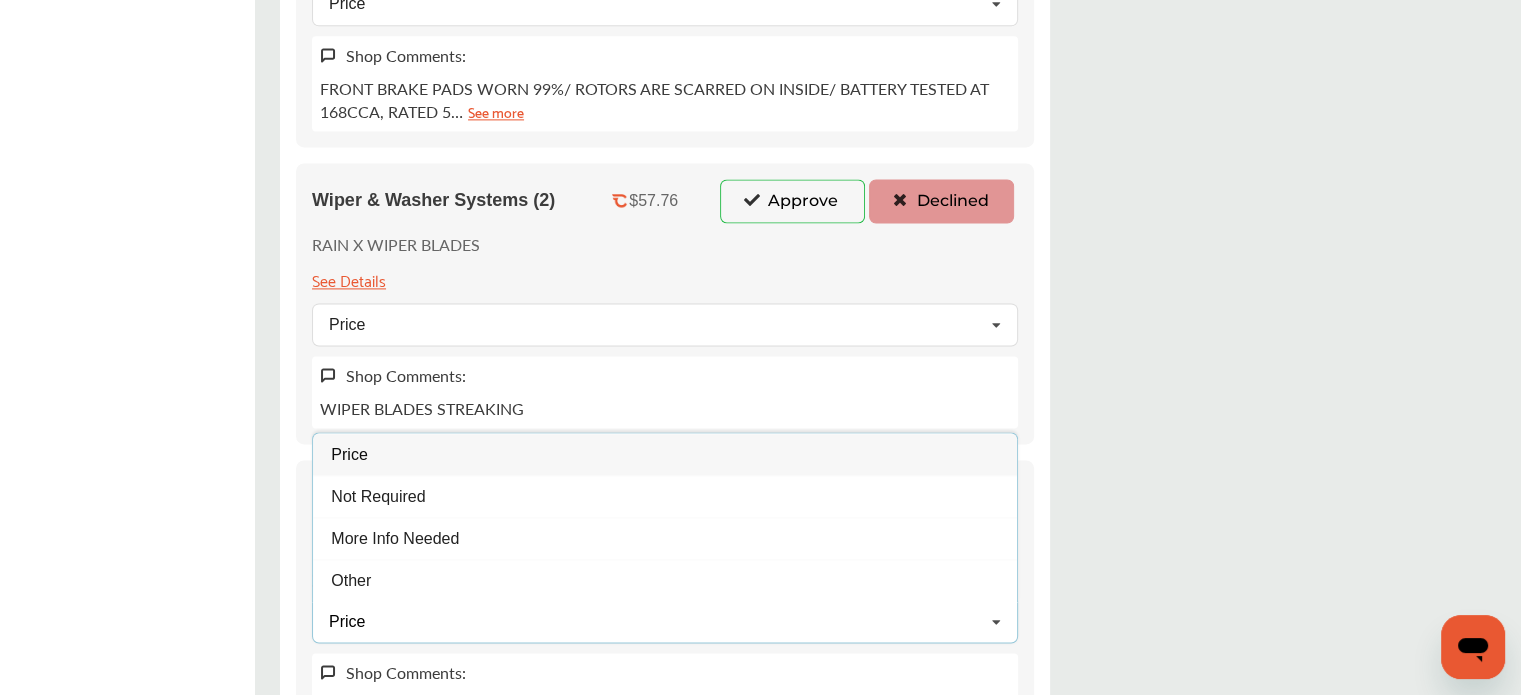 click on "Price Price Not Required More Info Needed Other" at bounding box center [665, 621] 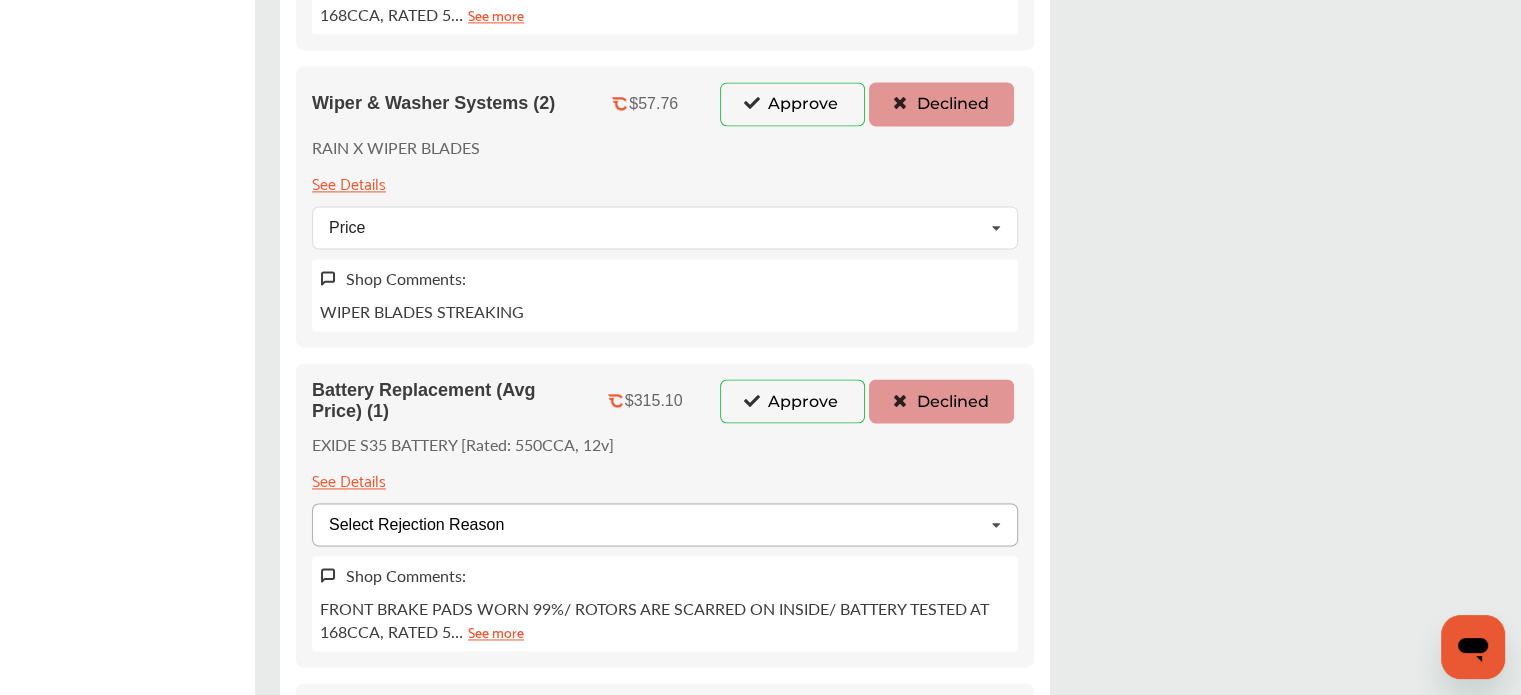 scroll, scrollTop: 3100, scrollLeft: 0, axis: vertical 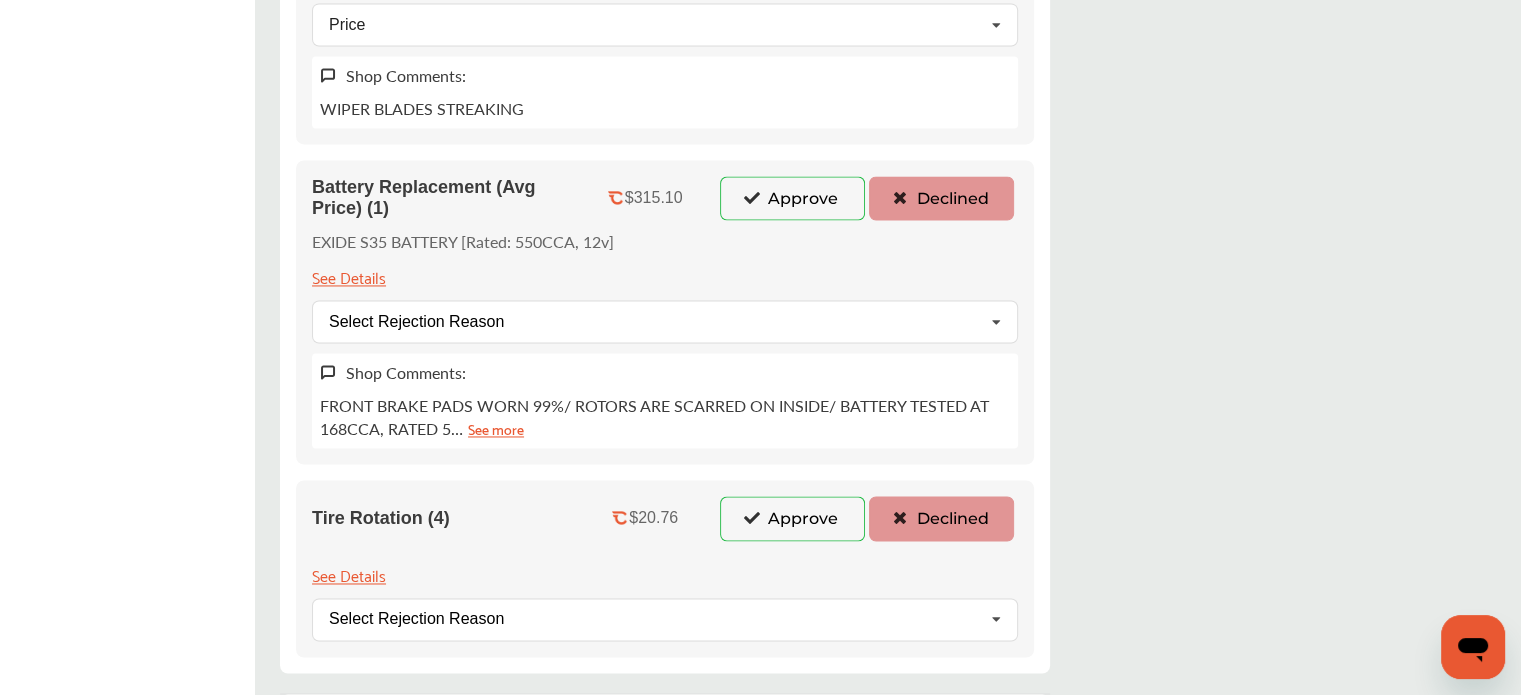 click on "Shop Comments: FRONT BRAKE PADS WORN 99%/ ROTORS ARE SCARRED ON INSIDE/ BATTERY TESTED AT 168CCA, RATED 5… See more" at bounding box center [665, 400] 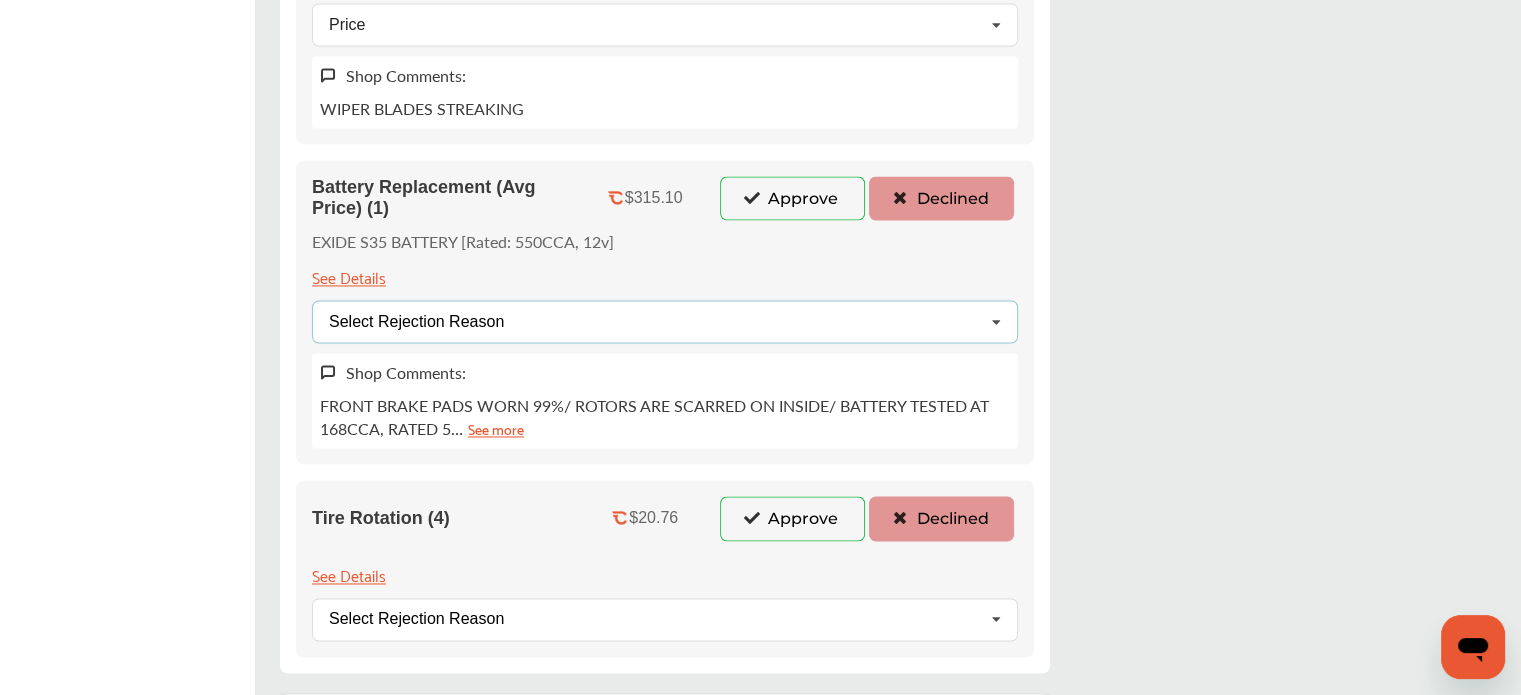 click on "Select Rejection Reason Price Not Required More Info Needed Other" at bounding box center [665, 321] 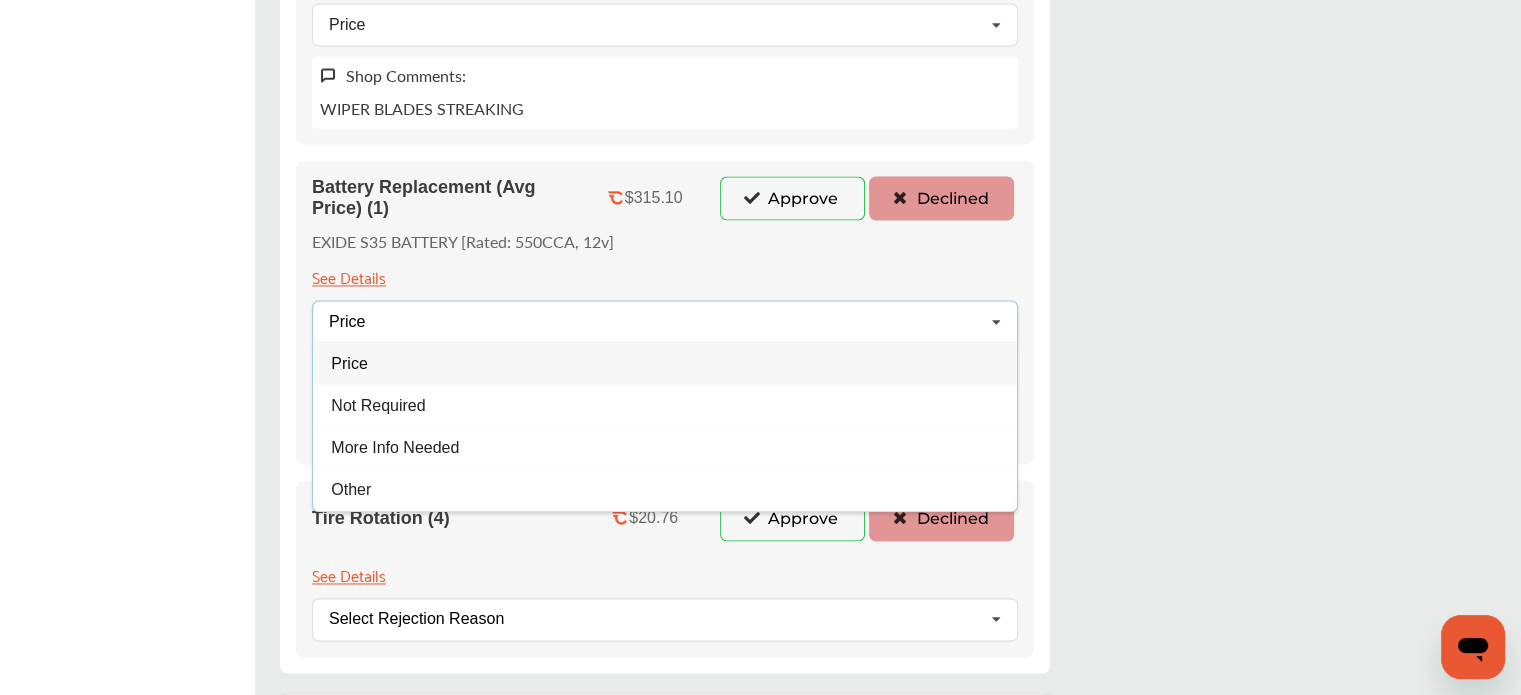 click on "Price" at bounding box center (665, 363) 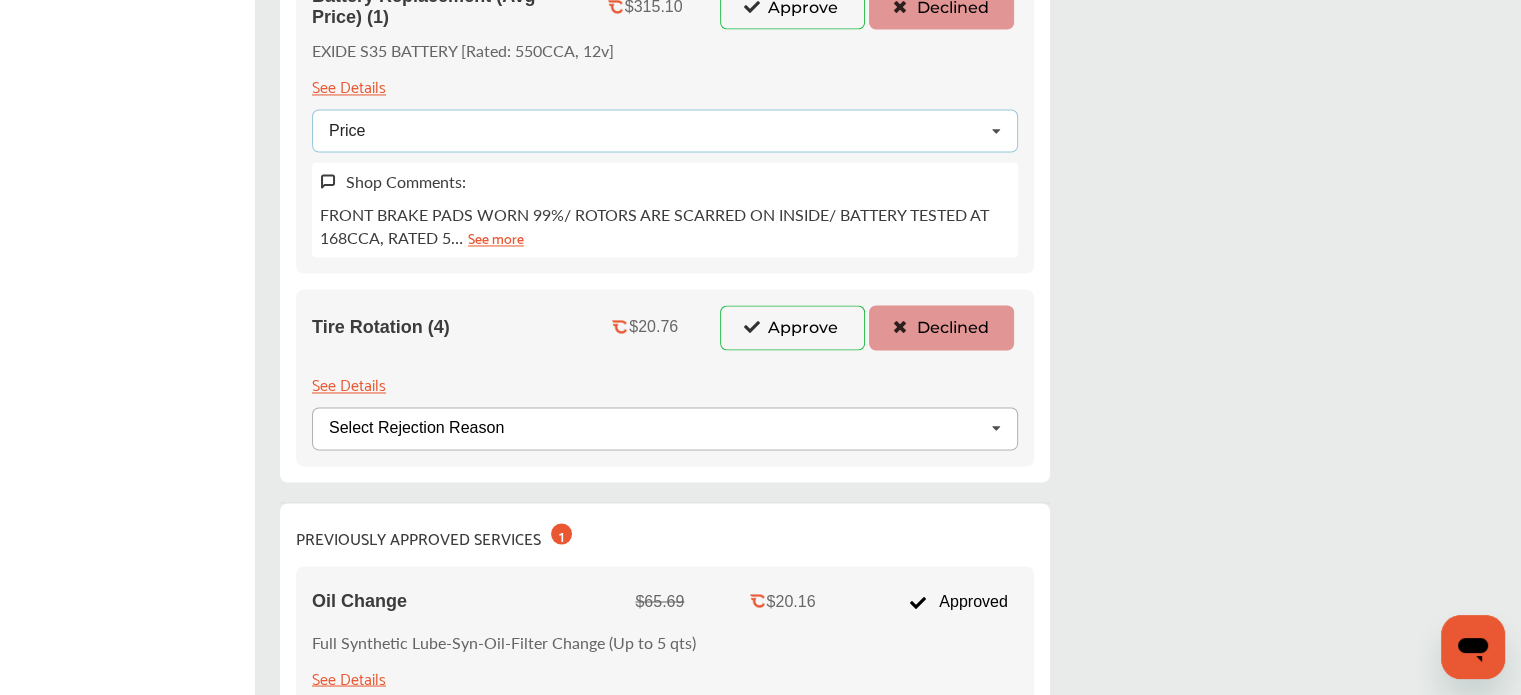 scroll, scrollTop: 3300, scrollLeft: 0, axis: vertical 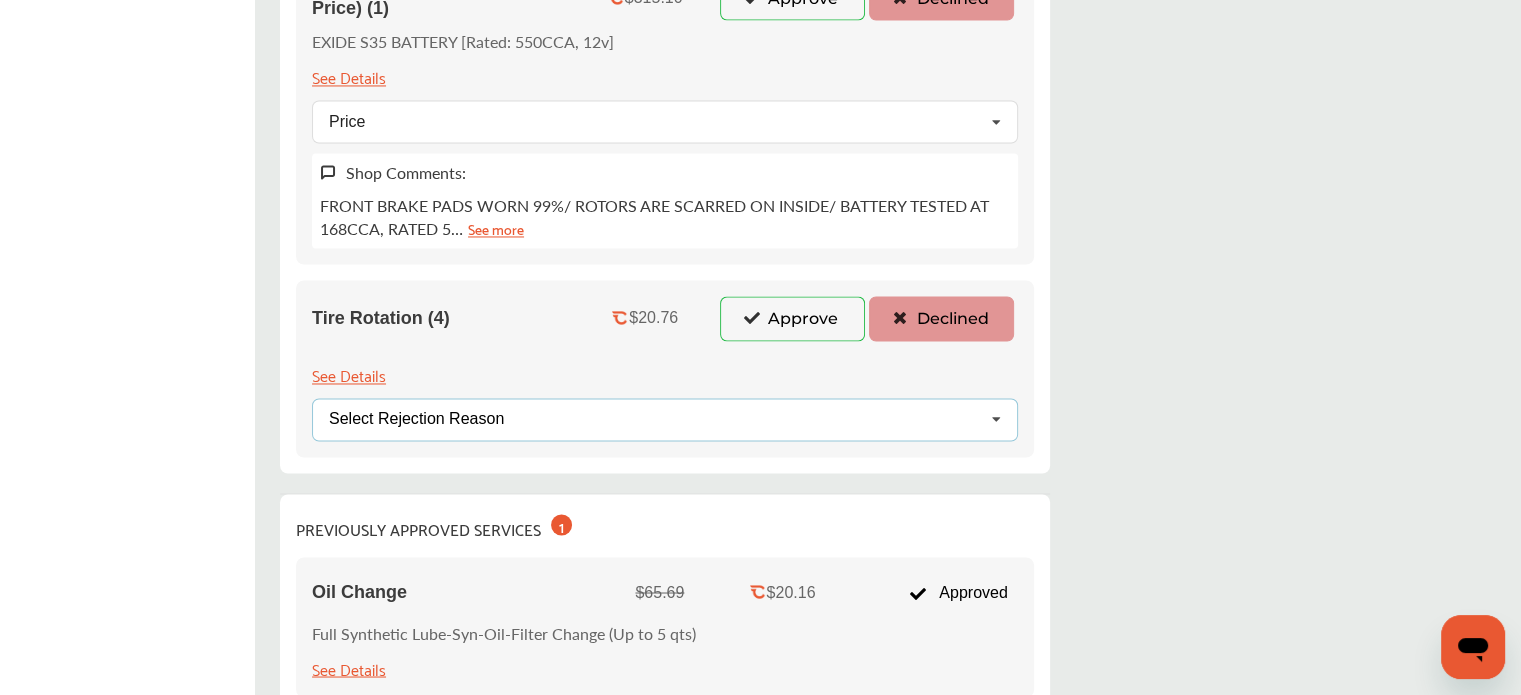 click on "Select Rejection Reason Price Not Required More Info Needed Other" at bounding box center (665, 419) 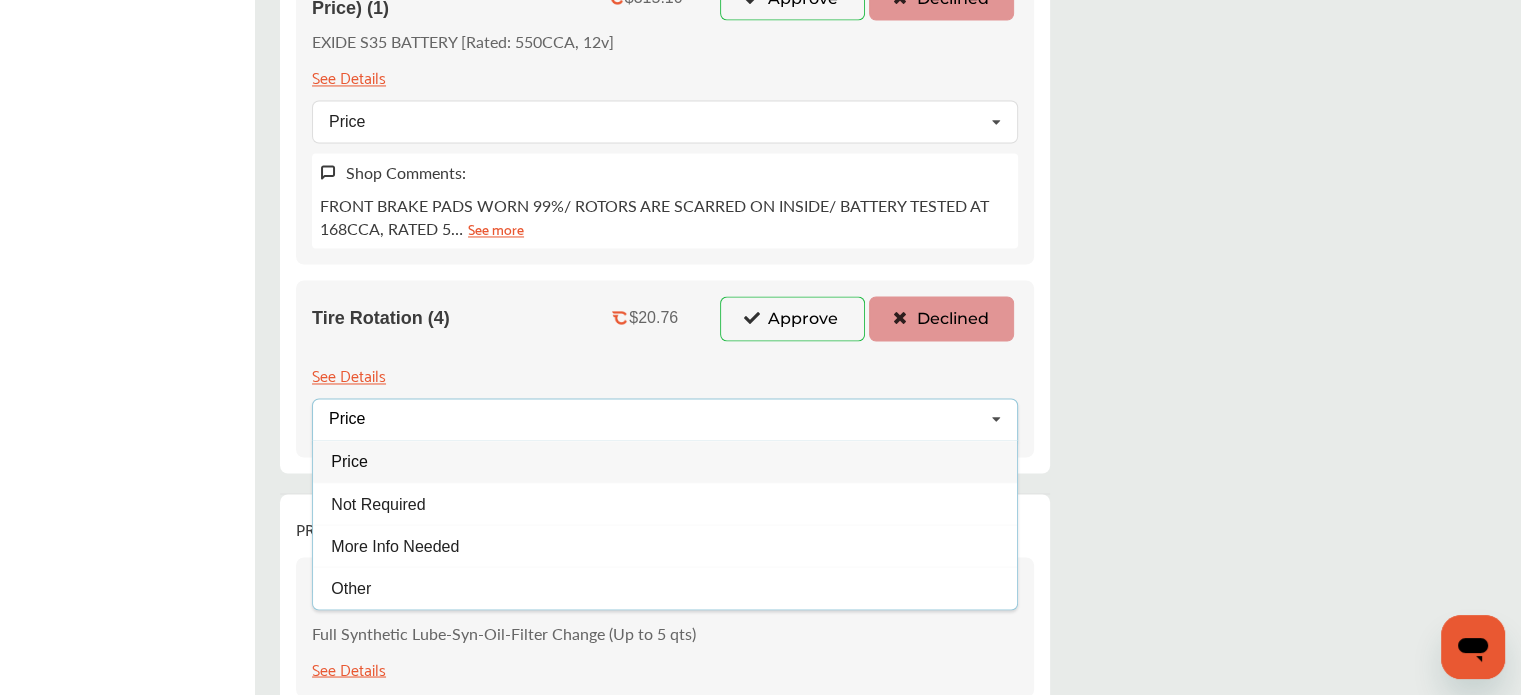 click on "Price" at bounding box center (665, 461) 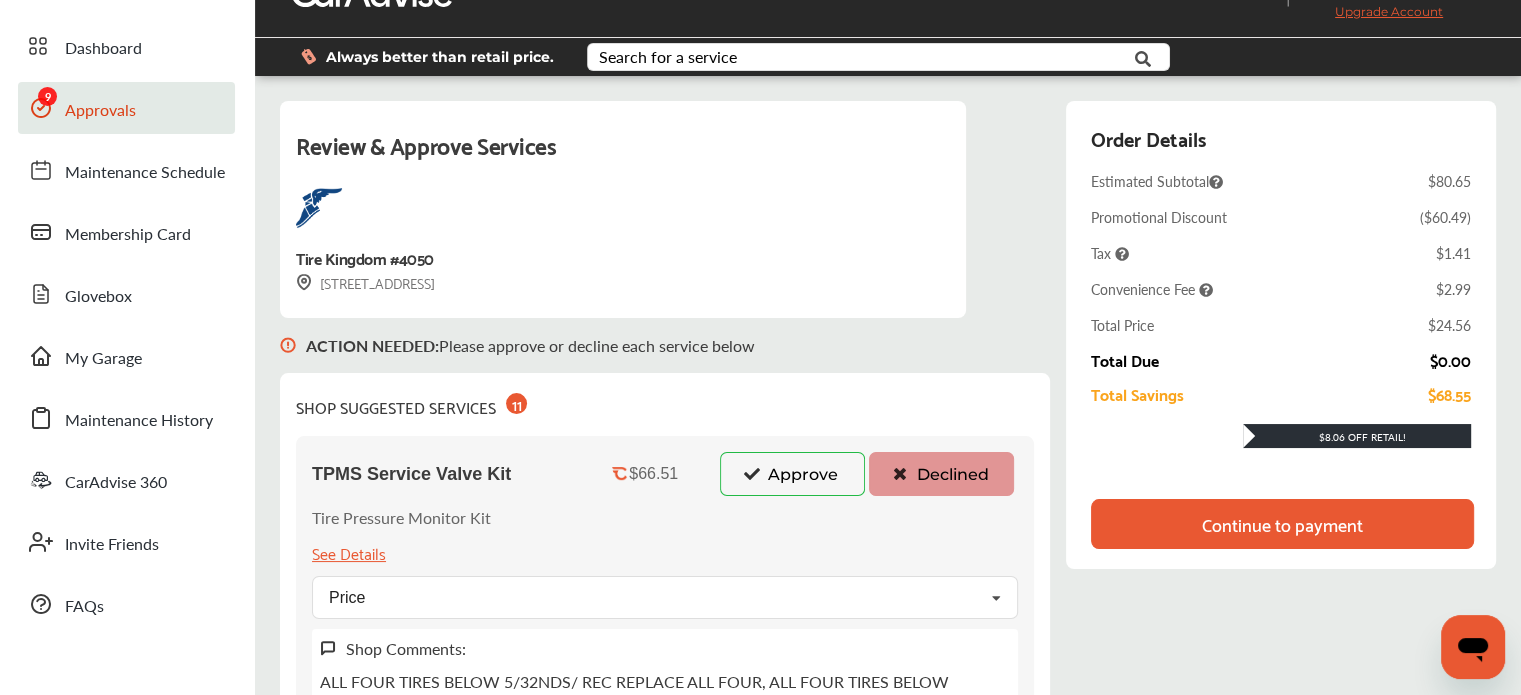 scroll, scrollTop: 0, scrollLeft: 0, axis: both 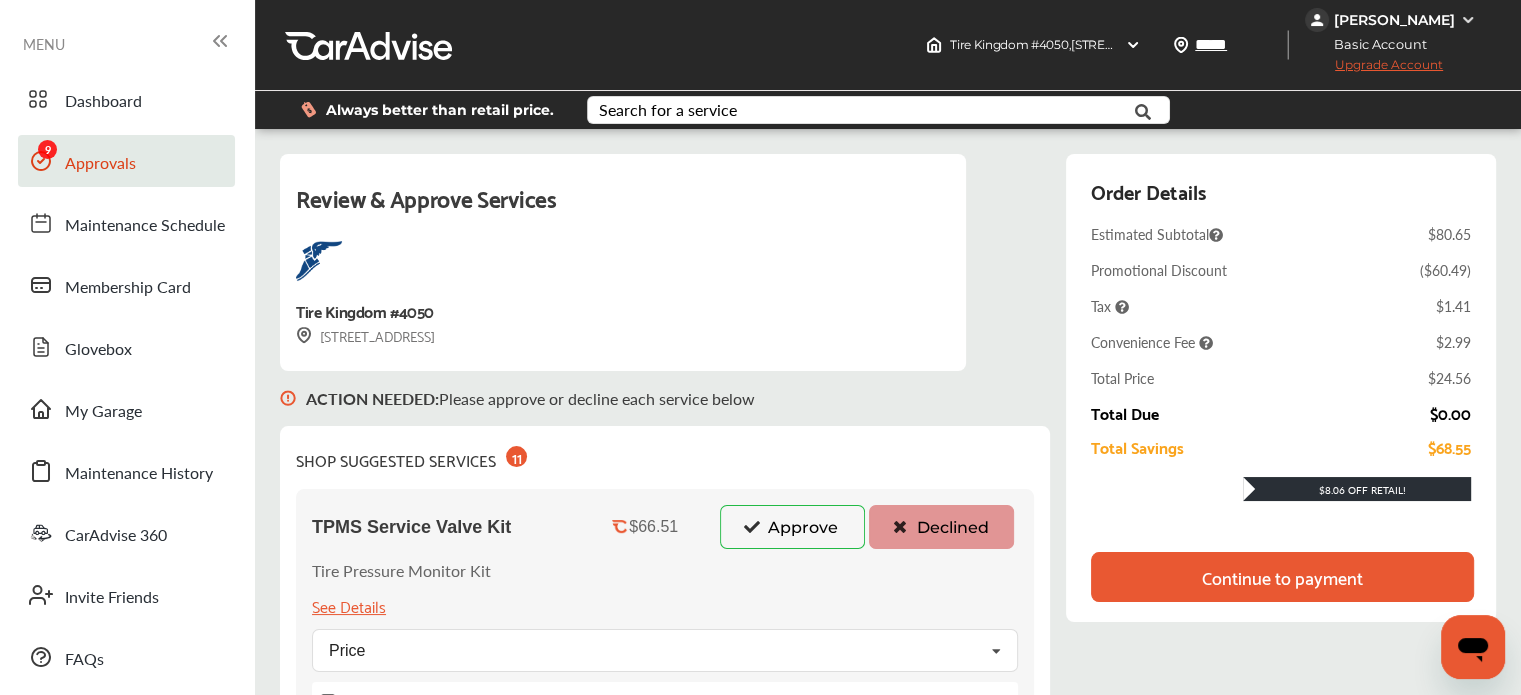 click on "Continue to payment" at bounding box center [1282, 577] 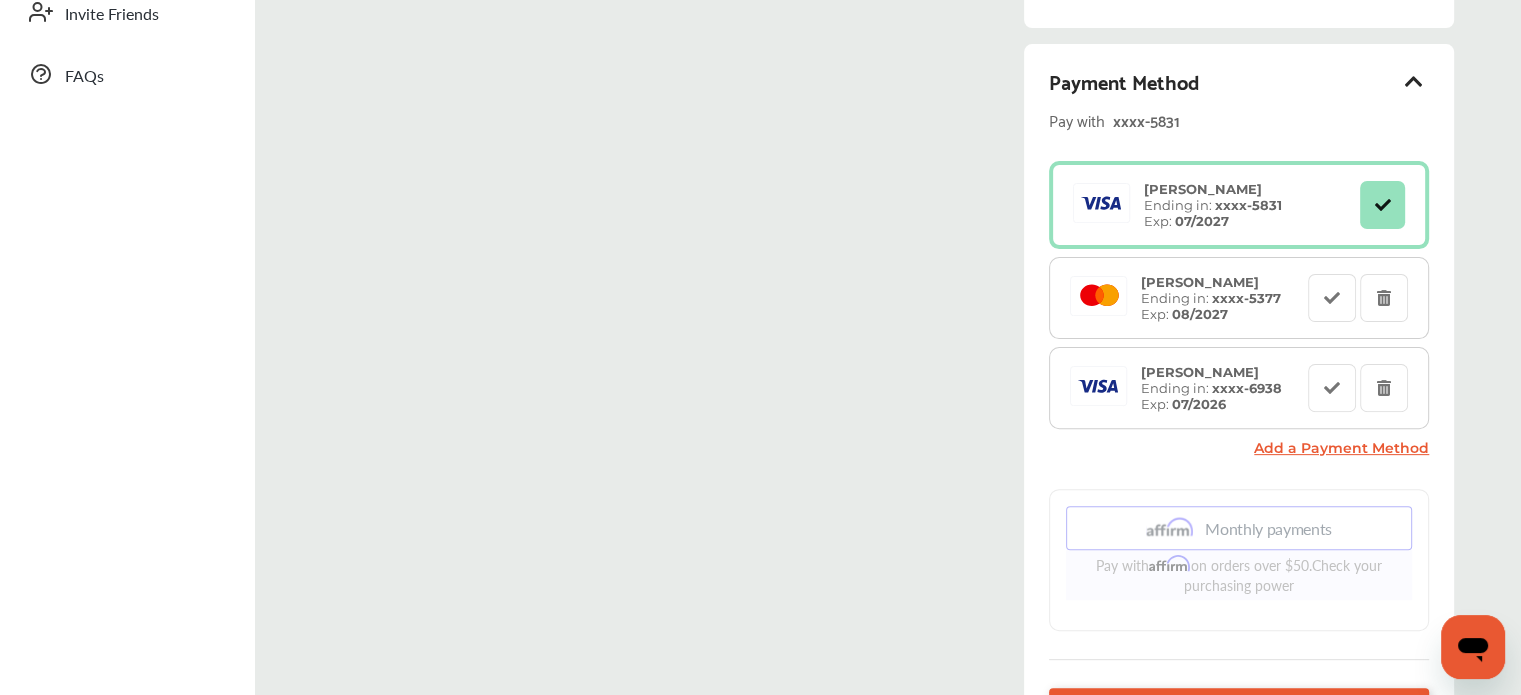 scroll, scrollTop: 700, scrollLeft: 0, axis: vertical 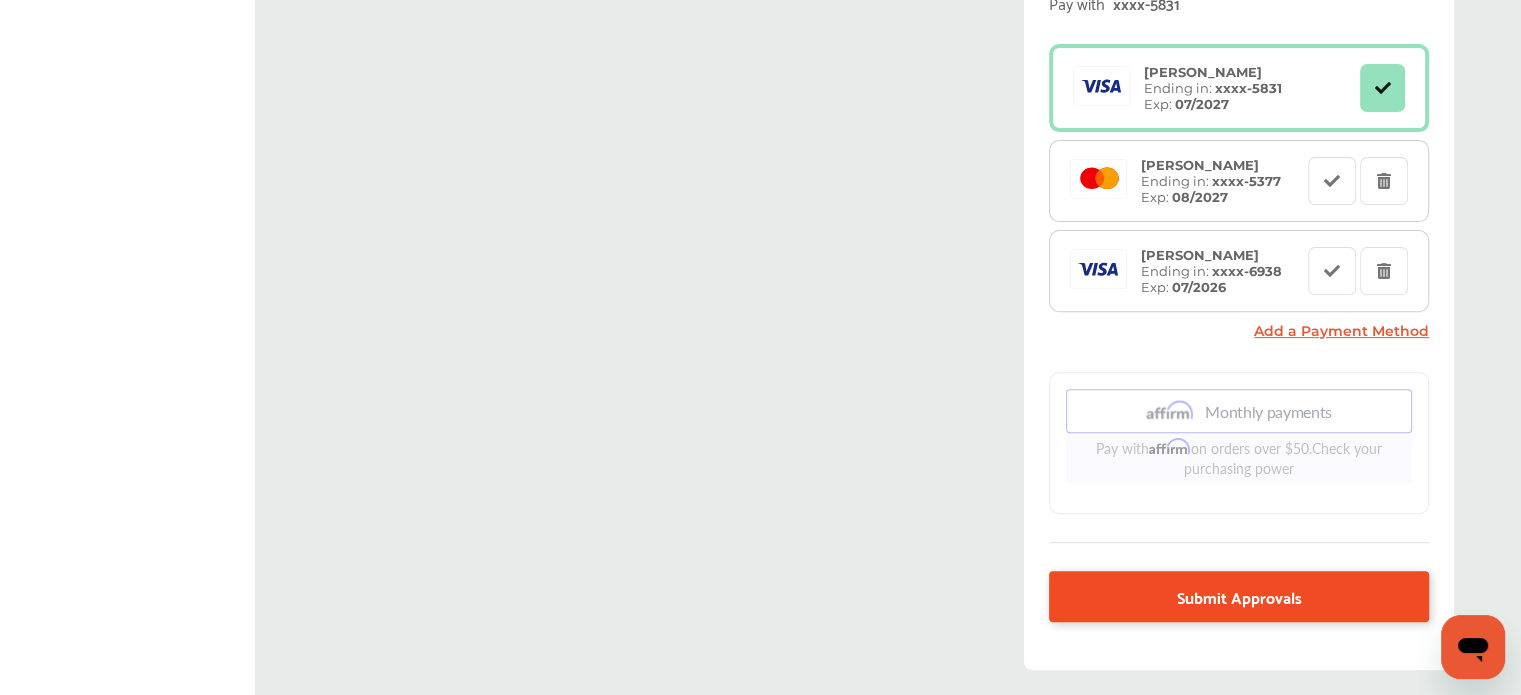 click on "Submit Approvals" at bounding box center (1239, 596) 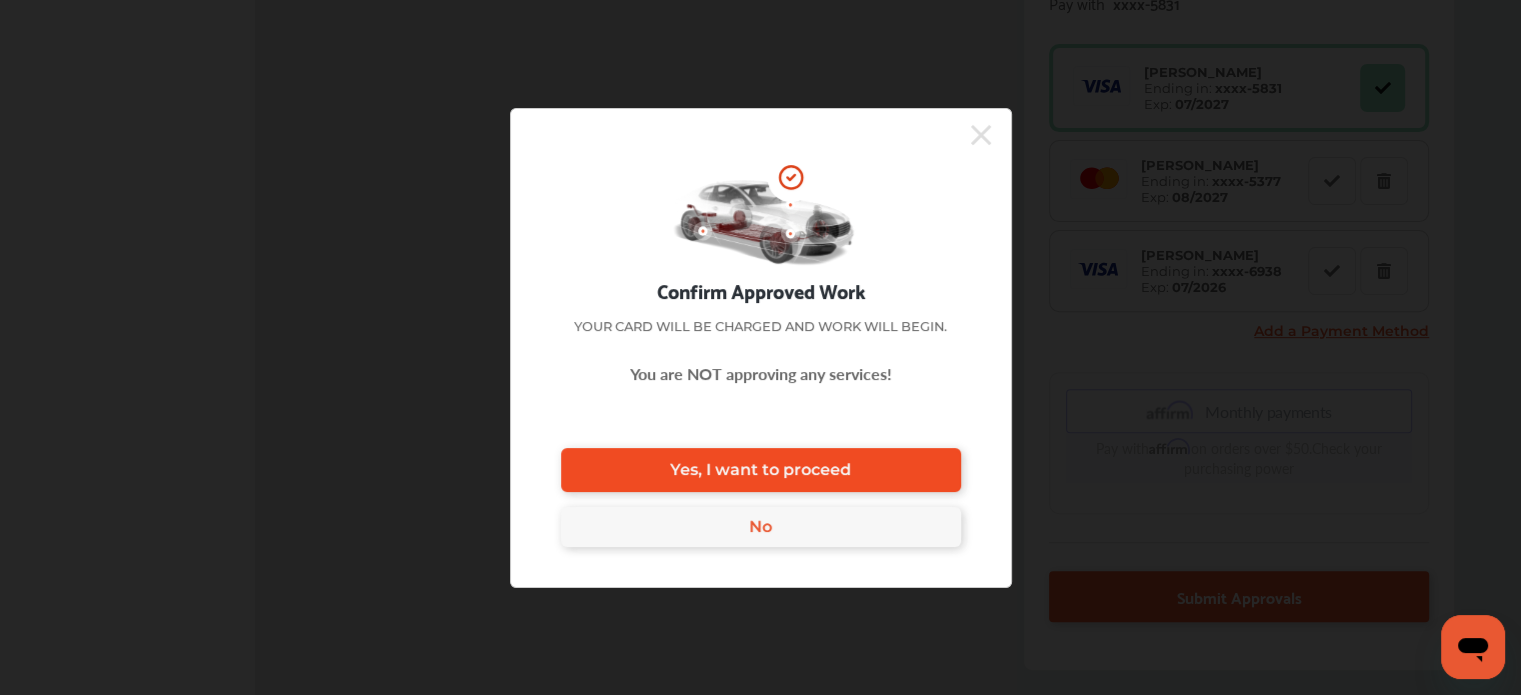 click on "Yes, I want to proceed" at bounding box center [761, 470] 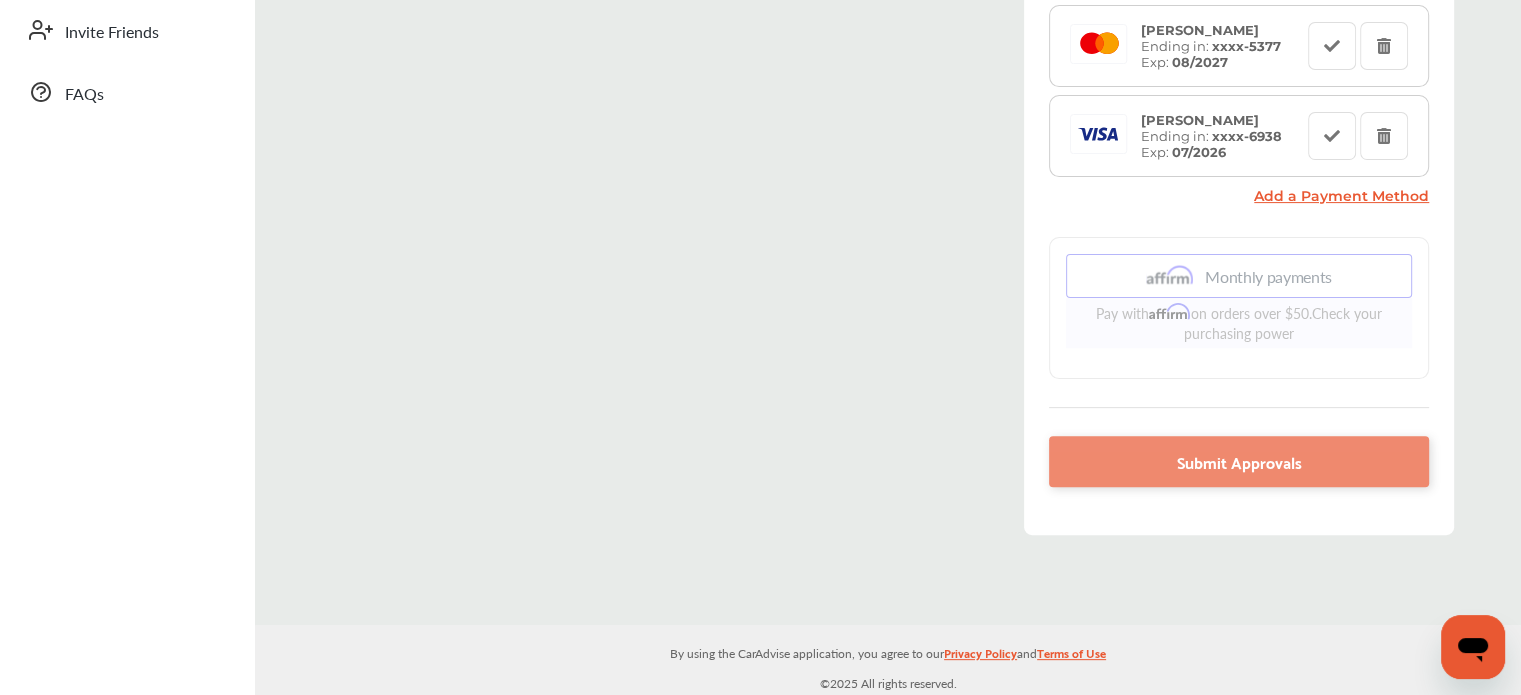 scroll, scrollTop: 700, scrollLeft: 0, axis: vertical 